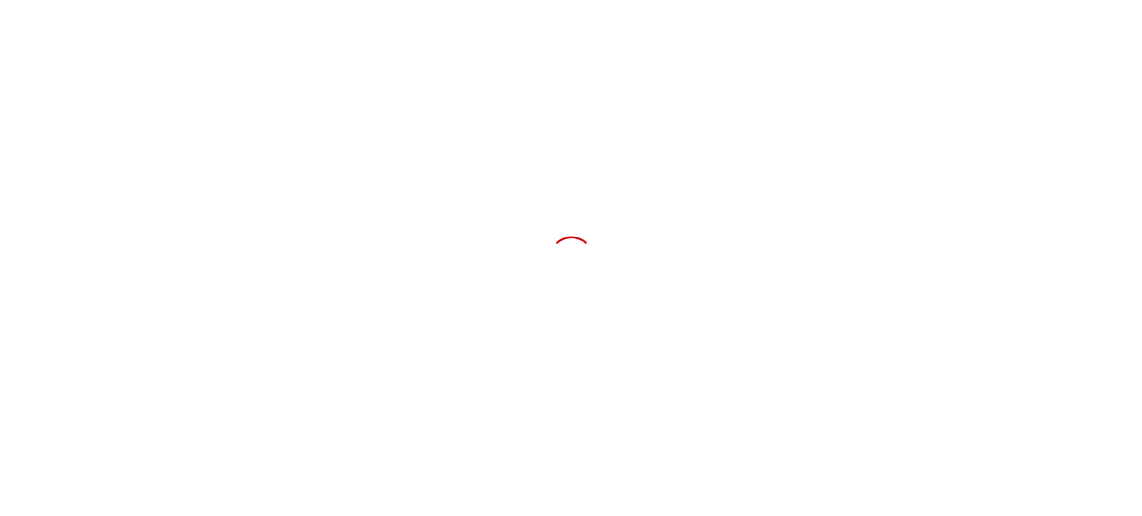 scroll, scrollTop: 0, scrollLeft: 0, axis: both 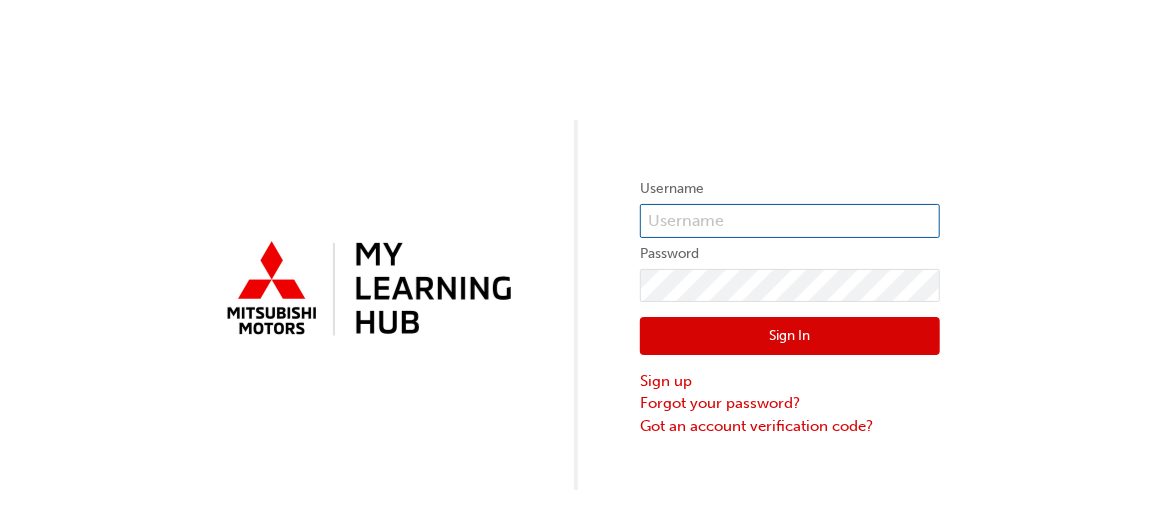 type on "[EMAIL_ADDRESS][DOMAIN_NAME]" 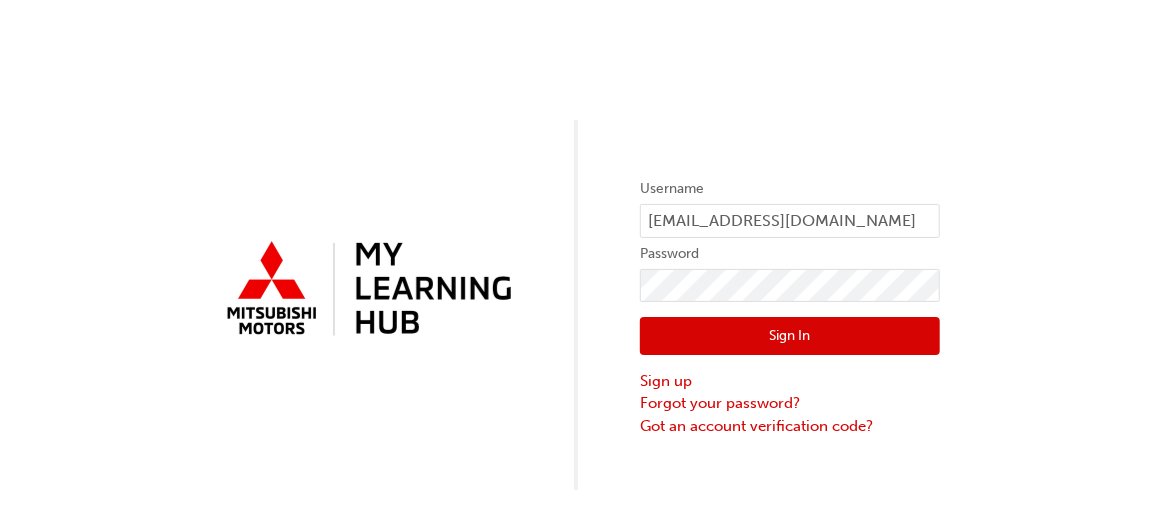 click on "Sign In" at bounding box center (790, 336) 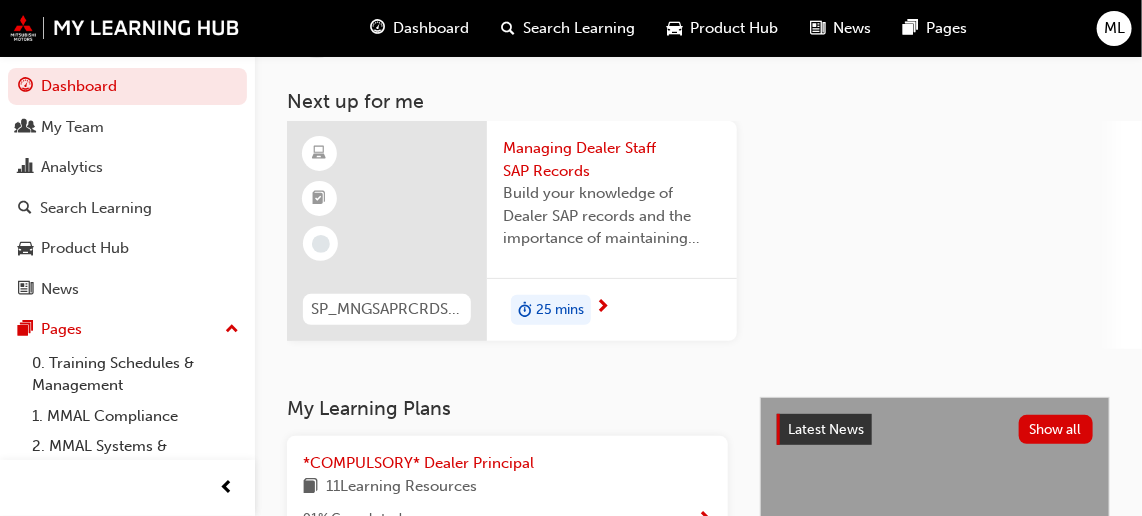 scroll, scrollTop: 0, scrollLeft: 0, axis: both 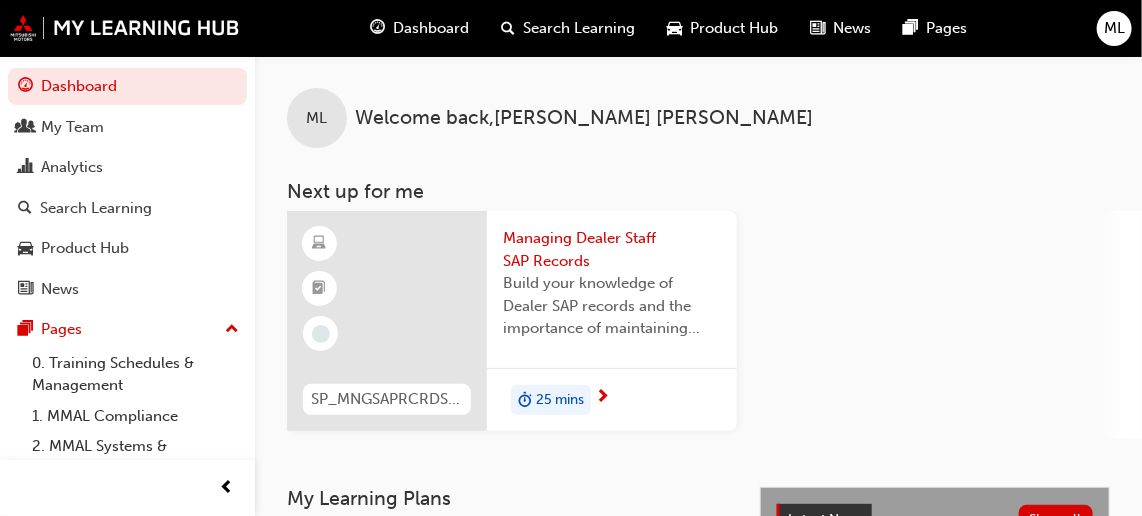 click on "Managing Dealer Staff SAP Records" at bounding box center [612, 249] 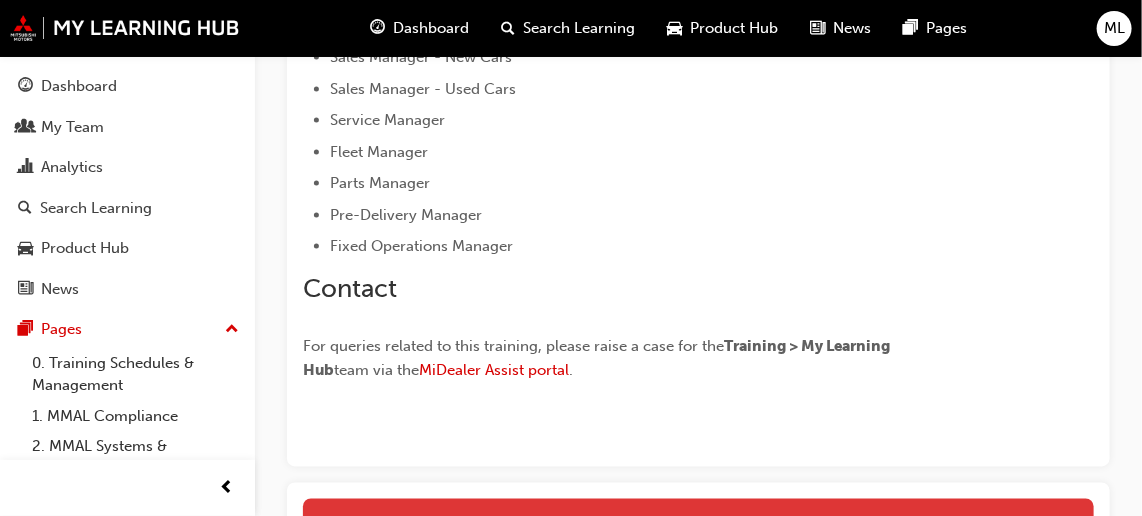 scroll, scrollTop: 1181, scrollLeft: 0, axis: vertical 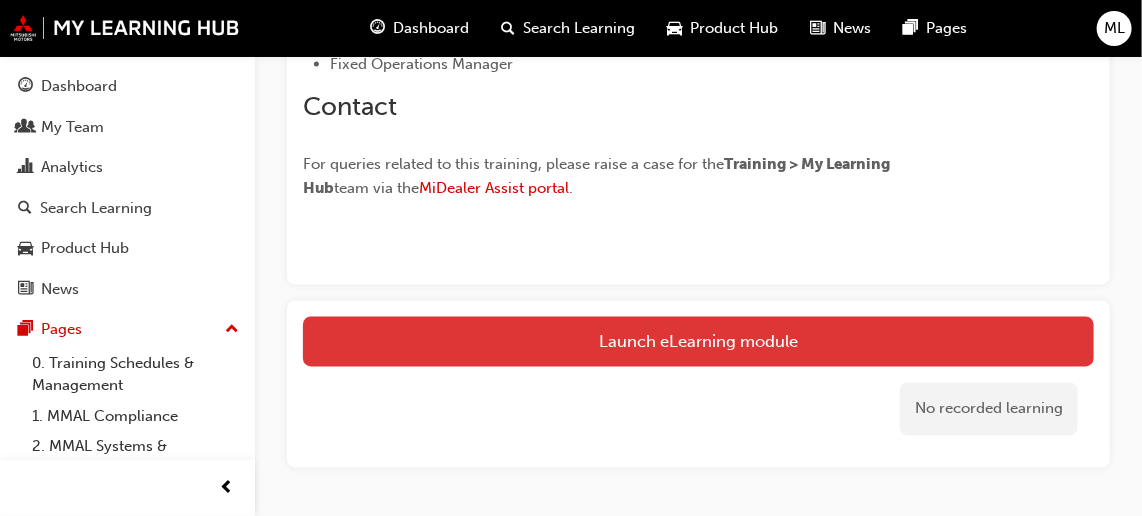 click on "Launch eLearning module" at bounding box center (698, 342) 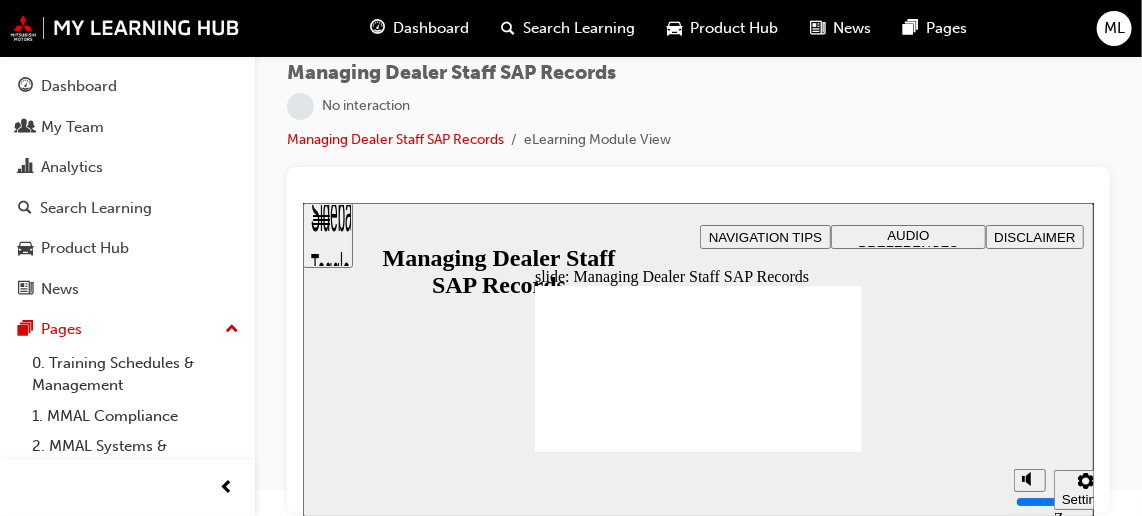 scroll, scrollTop: 0, scrollLeft: 0, axis: both 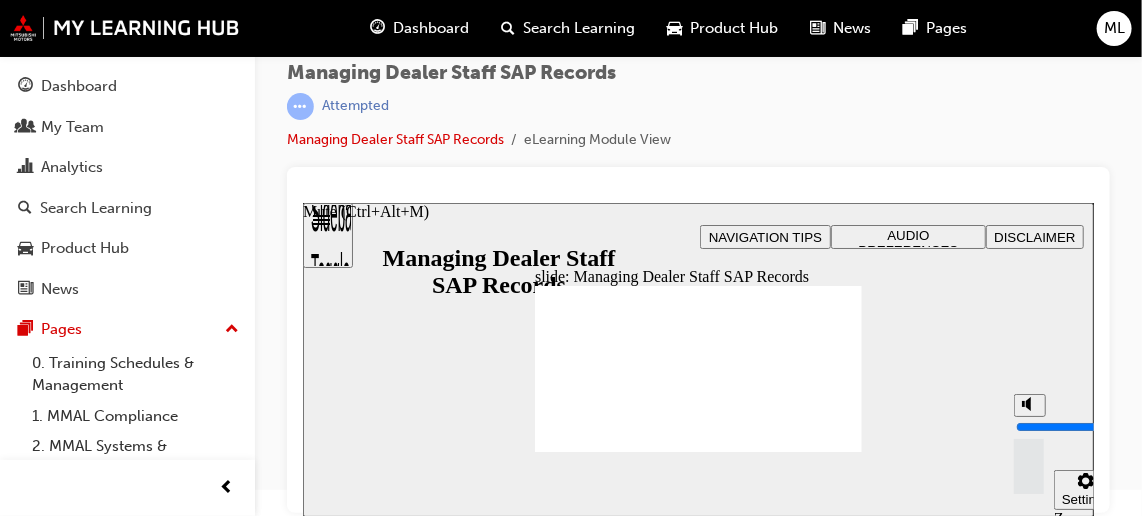 drag, startPoint x: 1025, startPoint y: 401, endPoint x: 1011, endPoint y: 366, distance: 37.696156 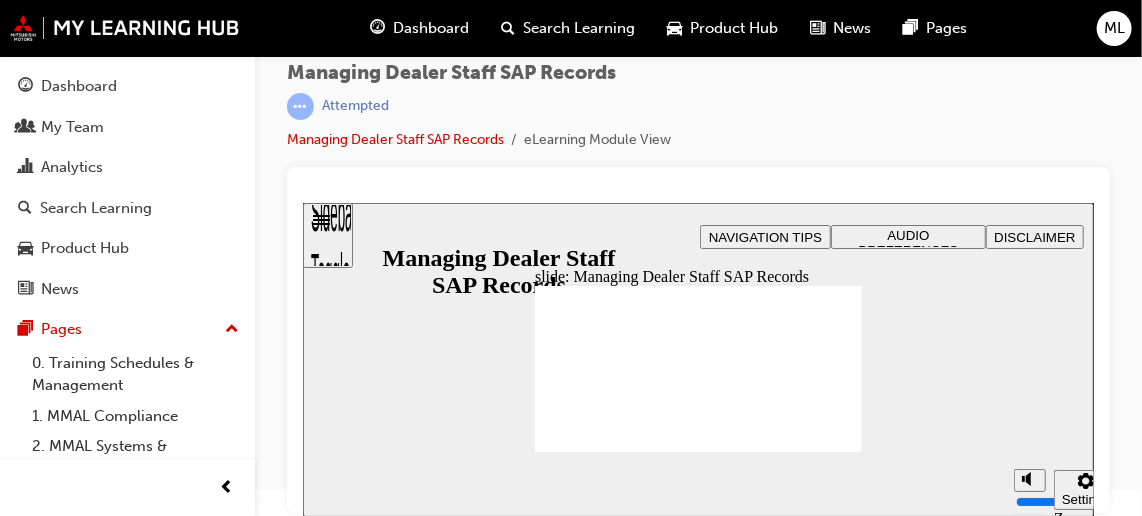 click 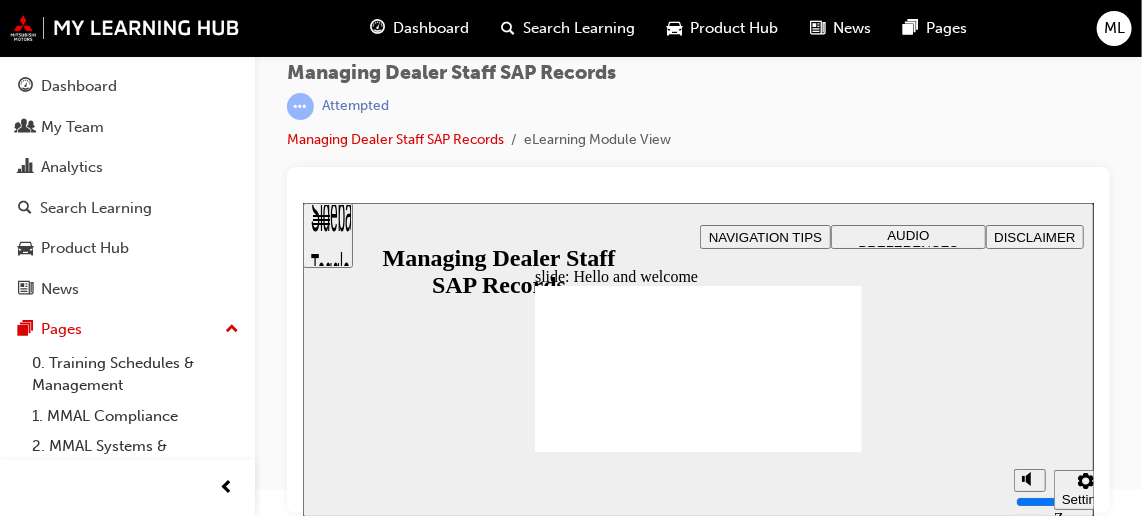 drag, startPoint x: 802, startPoint y: 315, endPoint x: 829, endPoint y: 267, distance: 55.072678 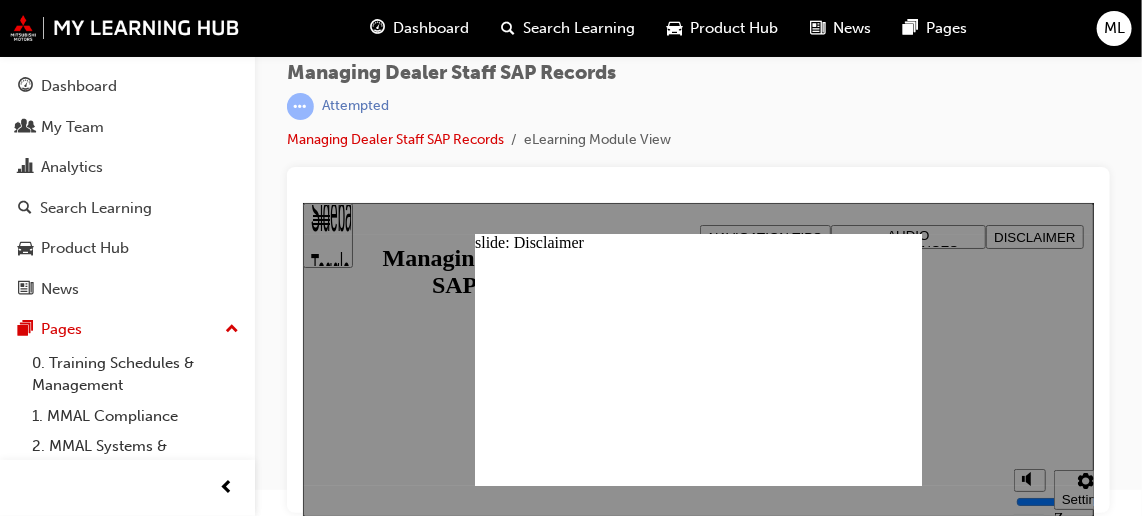 click on "slide: Disclaimer Rectangle 1 Rectangle 1 x icon 1 x icon 1 Disclaimer © Rectangle 1 Module build details Date: 25 /06/2025 Version: 2.2 Developer: MMAL AK Click  X  to continue. Oval 1 Disclaimer     MITSUBISHI MOTORS AUSTRALIA LTD All rights reserved. Mitsubishi Motors Australia Ltd (MMAL) has  produced this material for training and educational purposes and owns the copyright and all other  intellectual property rights in it. This material is the property of MMAL and it may not be reproduced,  distributed, copied or transmitted in any form or by any means, electronic, mechanical, photocopying,  recording, or otherwise, in whole or in part, for any purpose, without the written consent of MMAL.  While reasonable care and consideration has been taken in the creation of this material, MMAL does not  unintended use of this material. Module build details Date: 25/06/2025 Version: 2.2 Developer: MMAL AK ©" at bounding box center [697, 358] 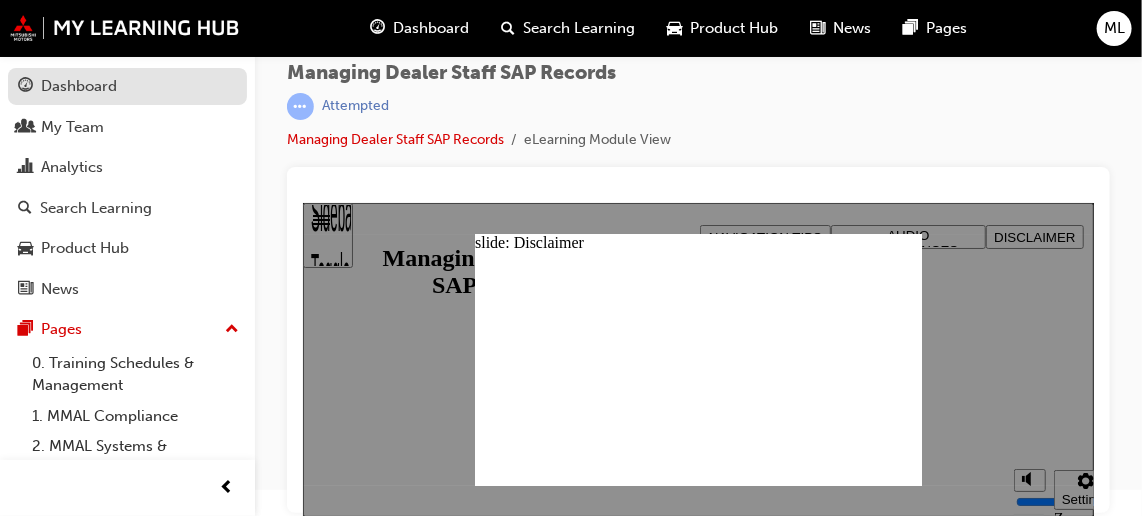 click on "Dashboard" at bounding box center (79, 86) 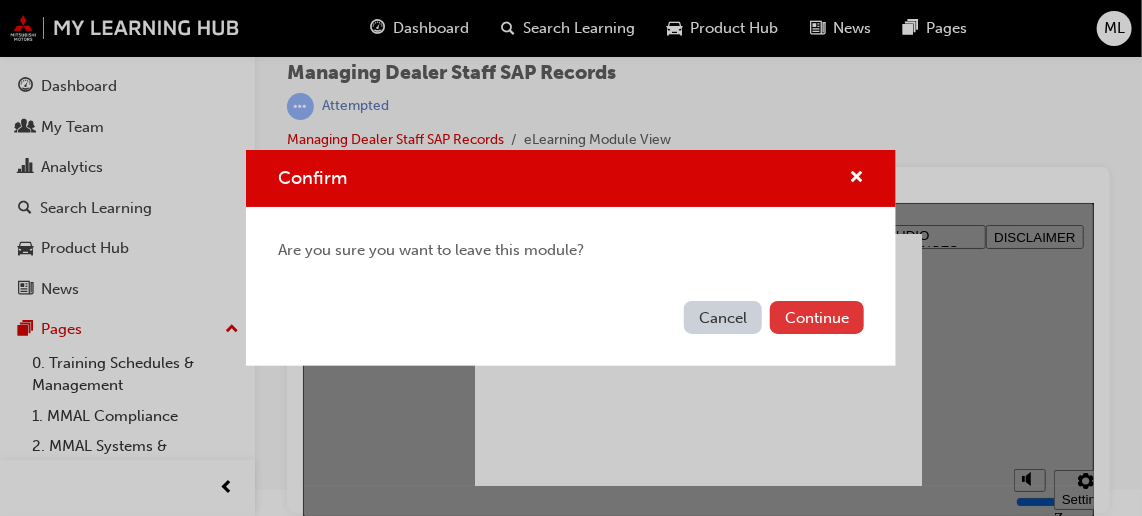 click on "Continue" at bounding box center [817, 317] 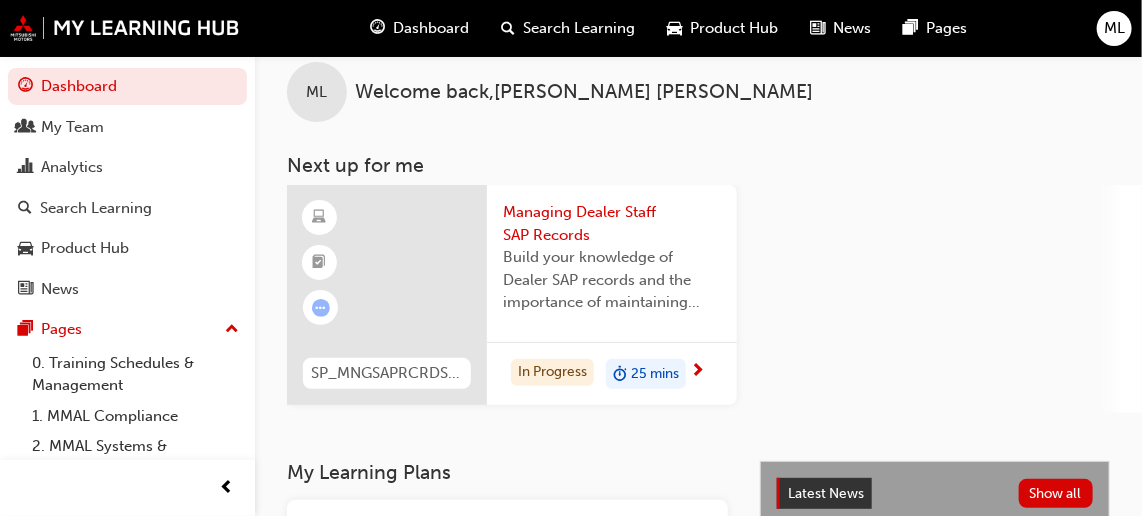 scroll, scrollTop: 0, scrollLeft: 0, axis: both 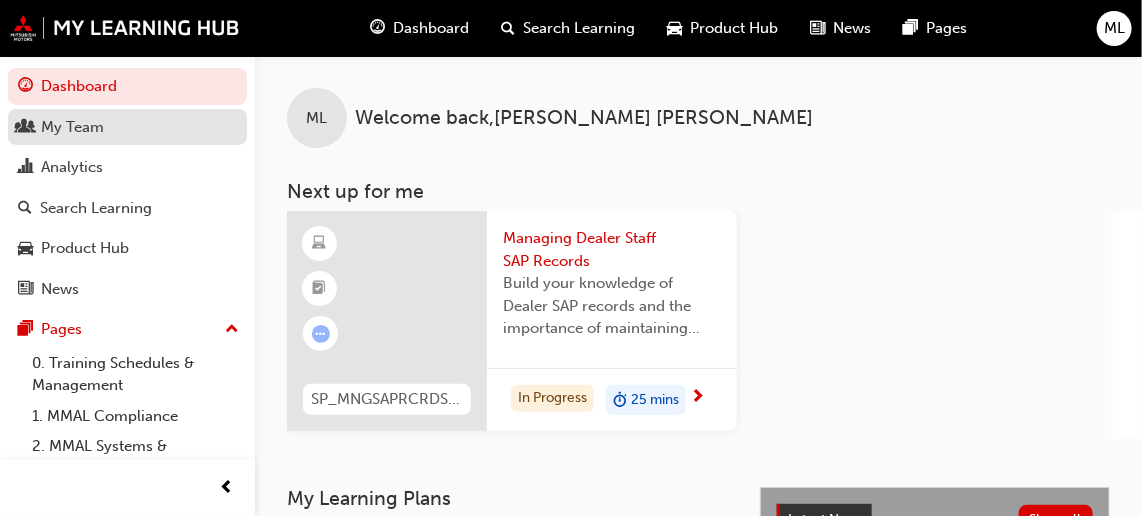 click on "My Team" at bounding box center [72, 127] 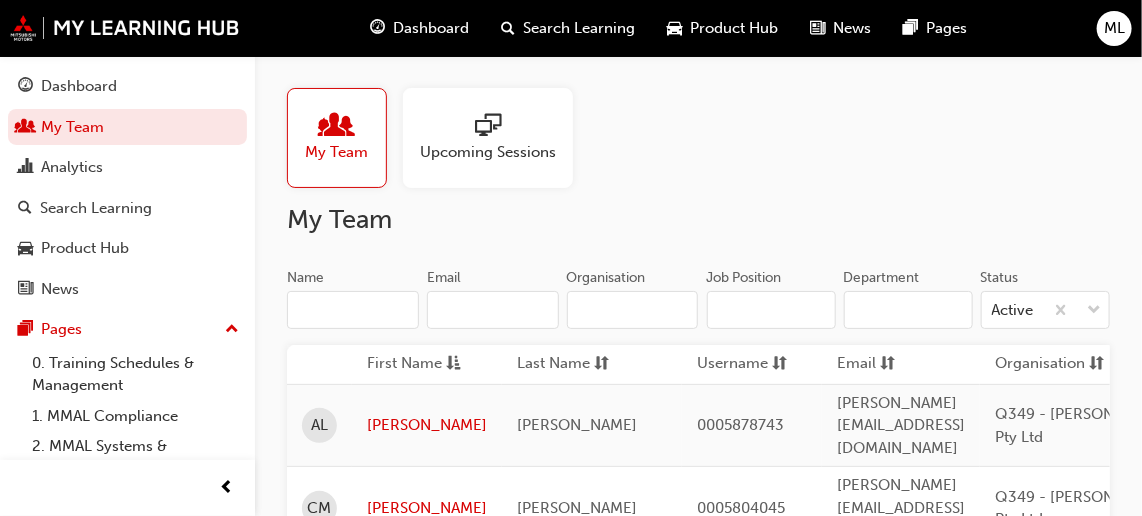 click on "Dashboard" at bounding box center [431, 28] 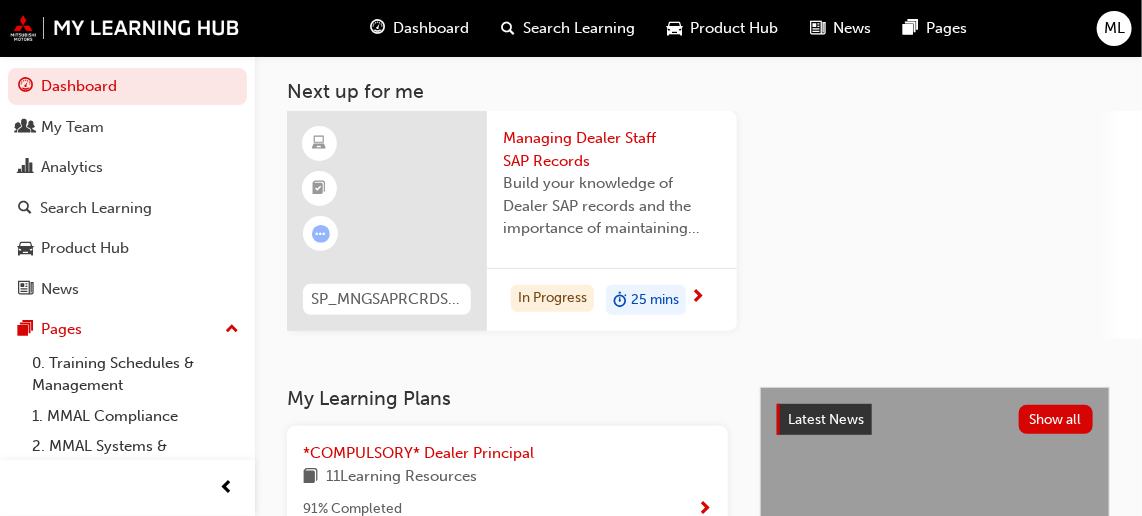 scroll, scrollTop: 0, scrollLeft: 0, axis: both 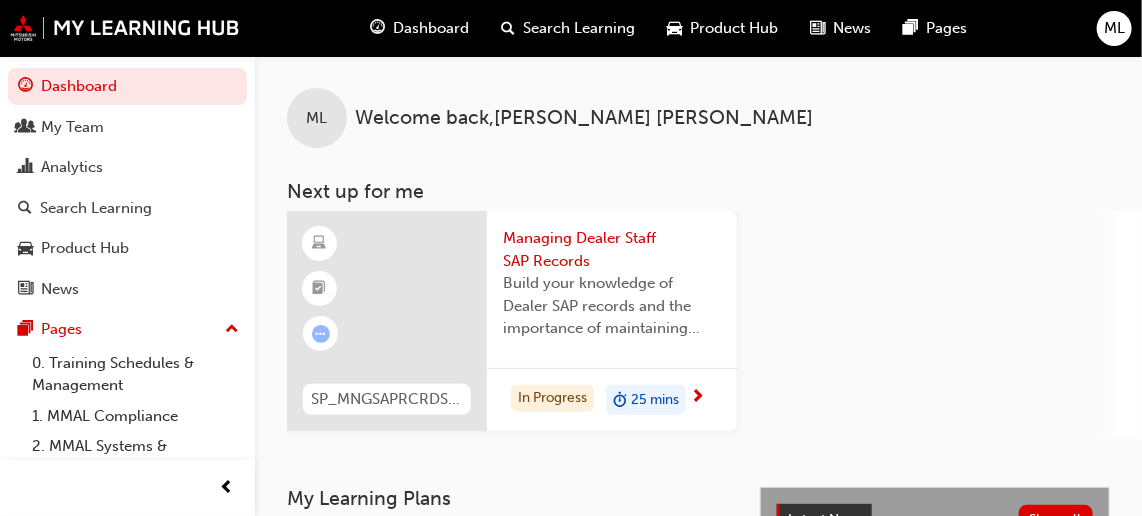 click on "Search Learning" at bounding box center [579, 28] 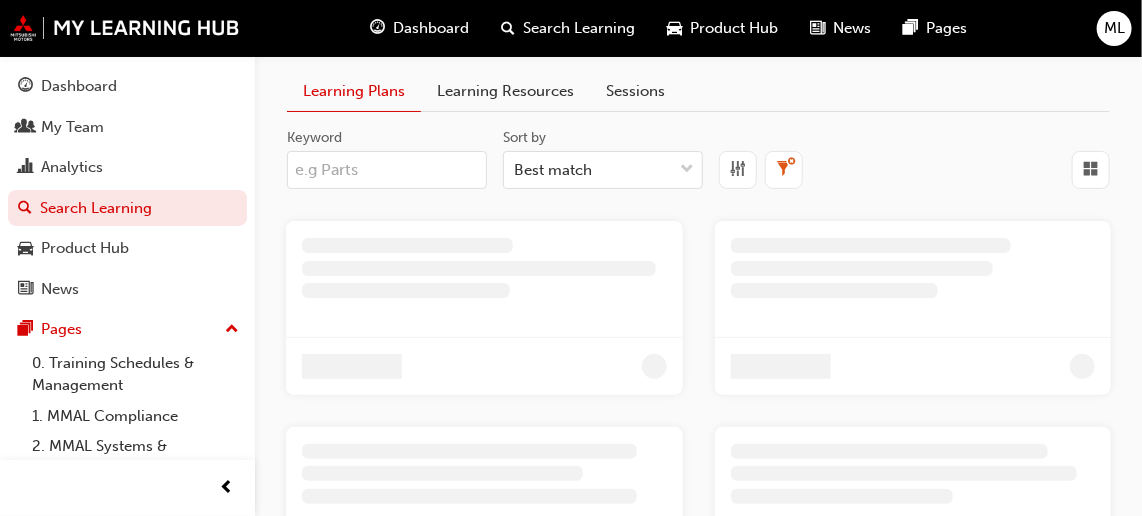 click on "Dashboard" at bounding box center [431, 28] 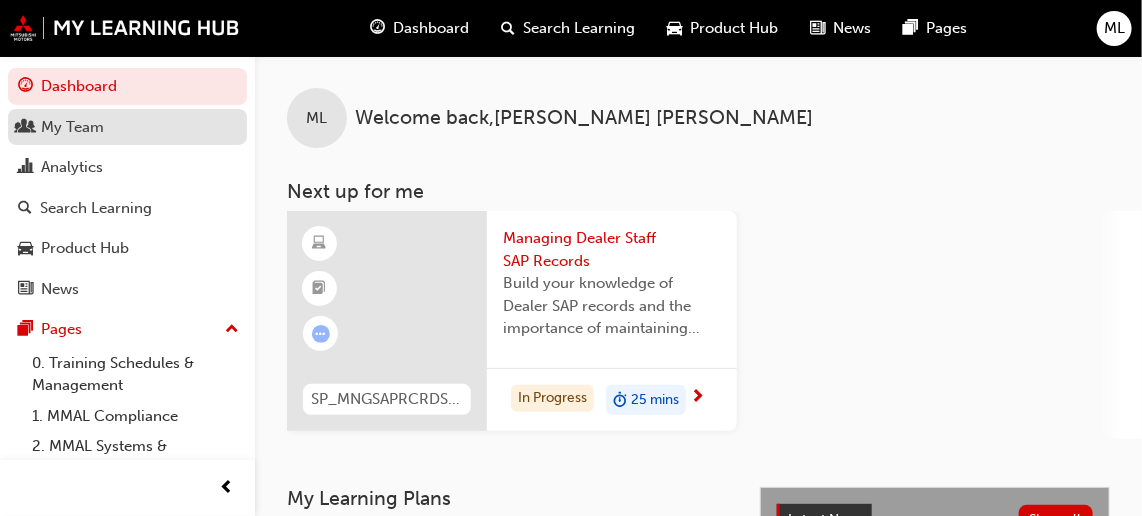 click on "My Team" at bounding box center (72, 127) 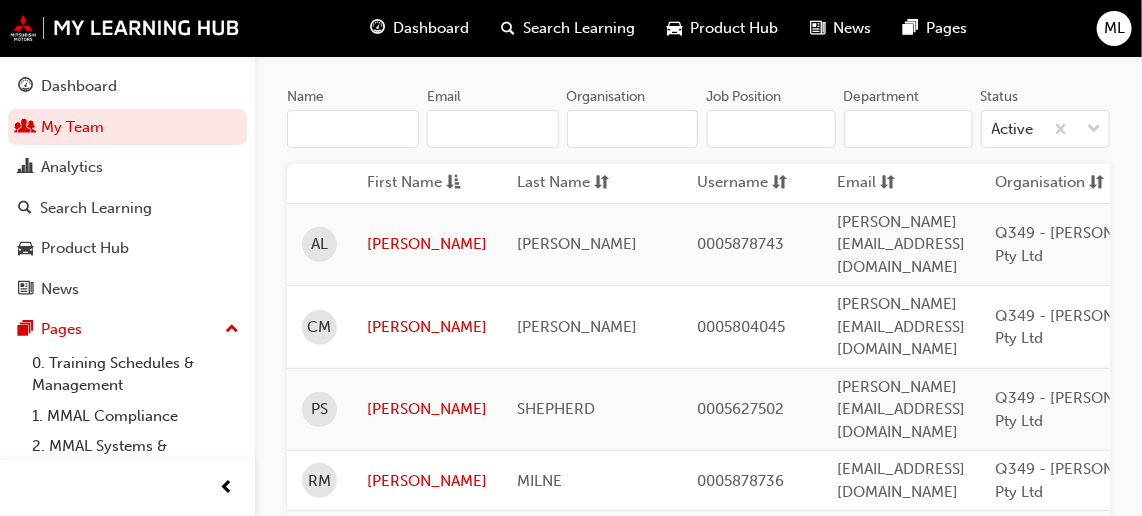 scroll, scrollTop: 356, scrollLeft: 0, axis: vertical 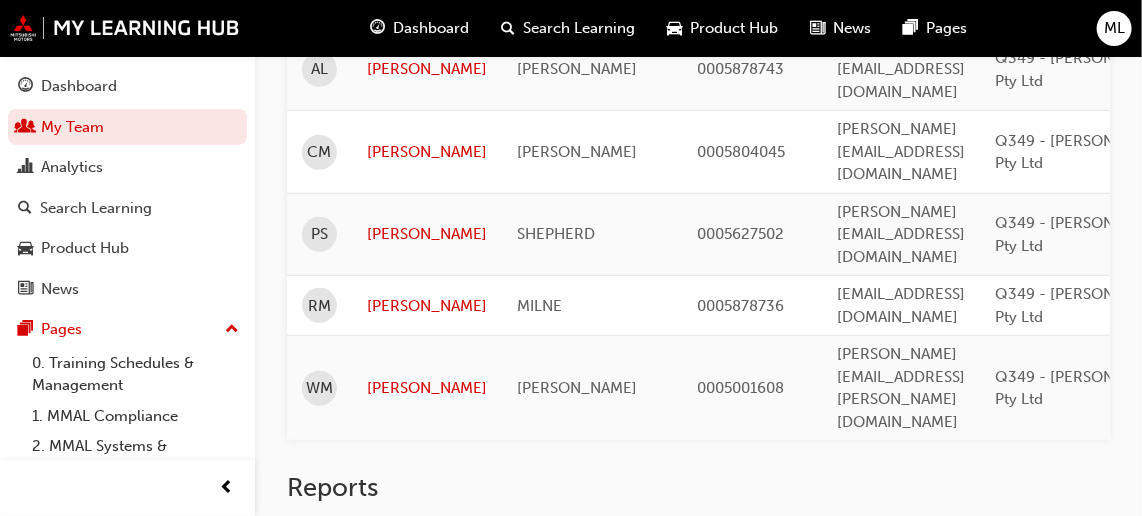 click on "Gap Report" at bounding box center (341, 536) 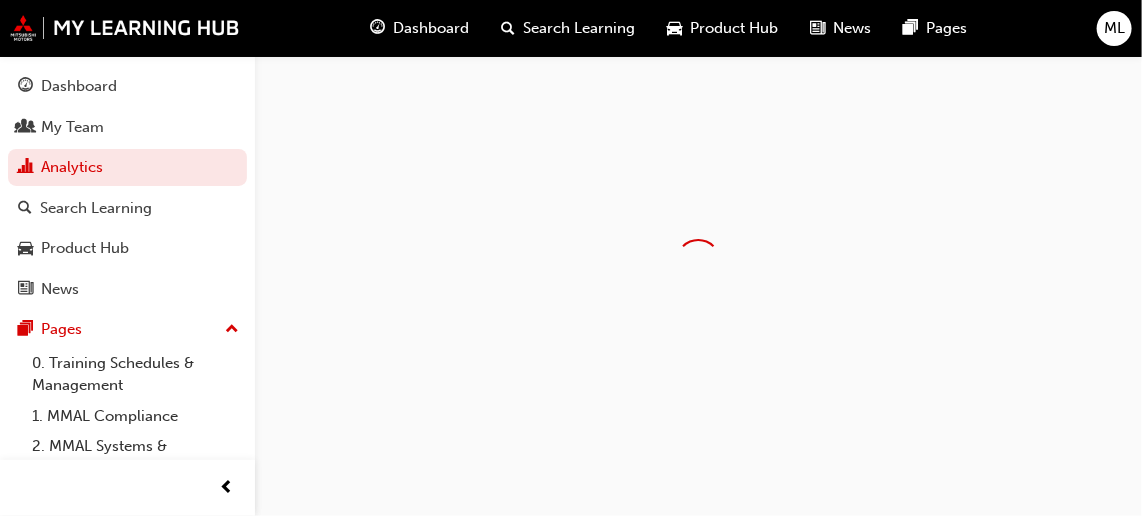 scroll, scrollTop: 0, scrollLeft: 0, axis: both 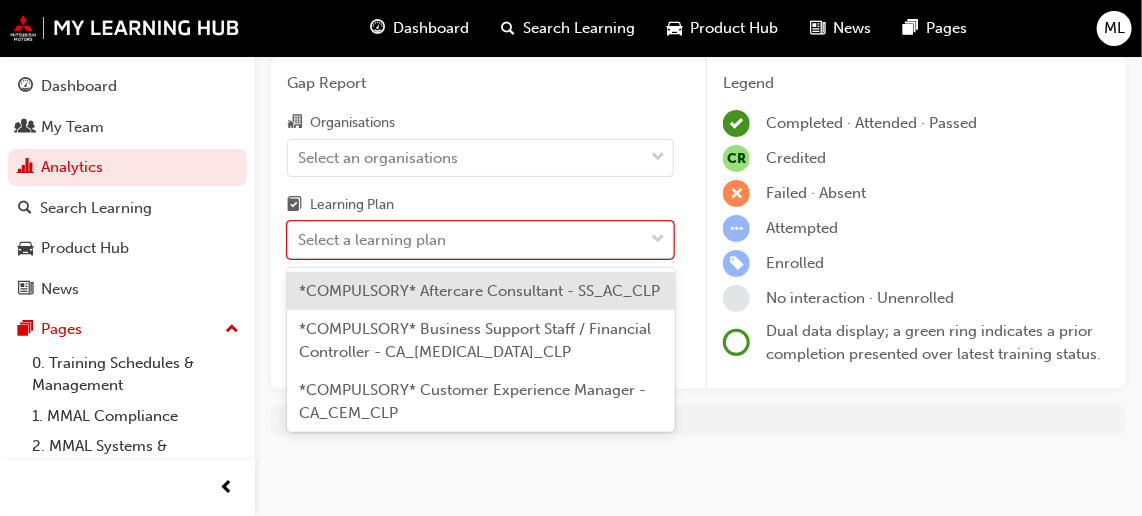 click on "Select a learning plan" at bounding box center [465, 240] 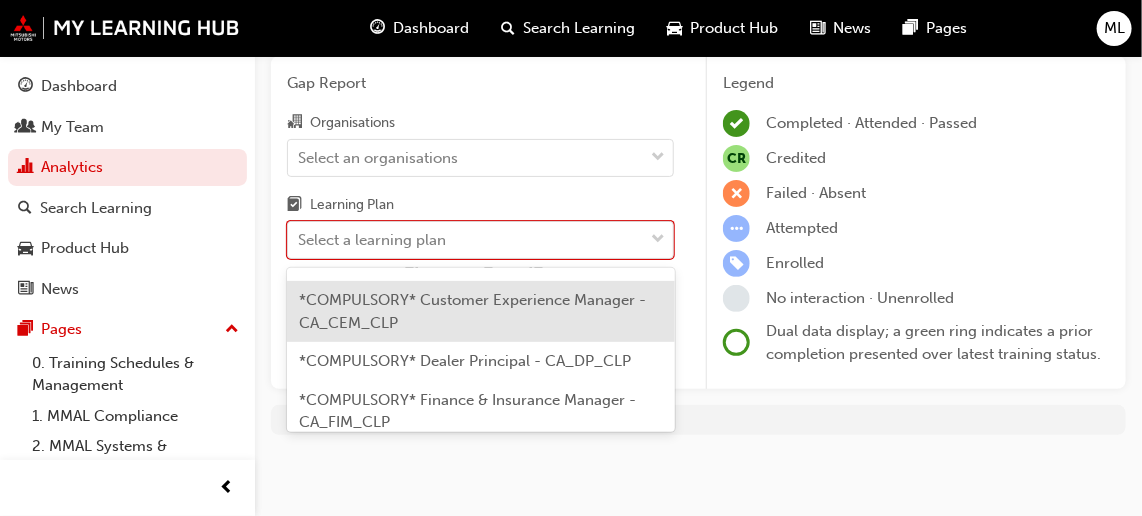 scroll, scrollTop: 0, scrollLeft: 0, axis: both 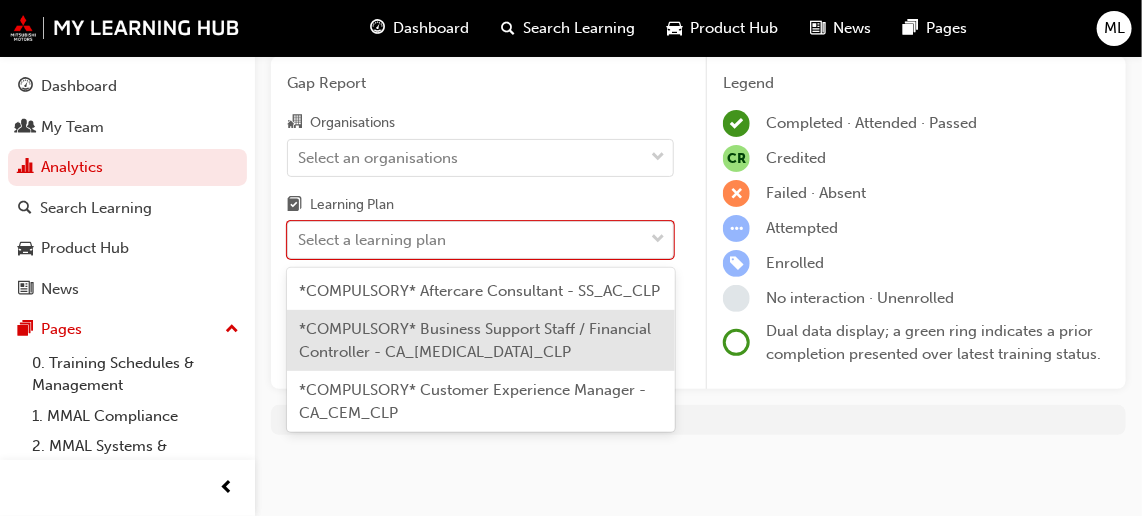 click on "*COMPULSORY* Business Support Staff / Financial Controller - CA_BSS_CLP" at bounding box center [475, 340] 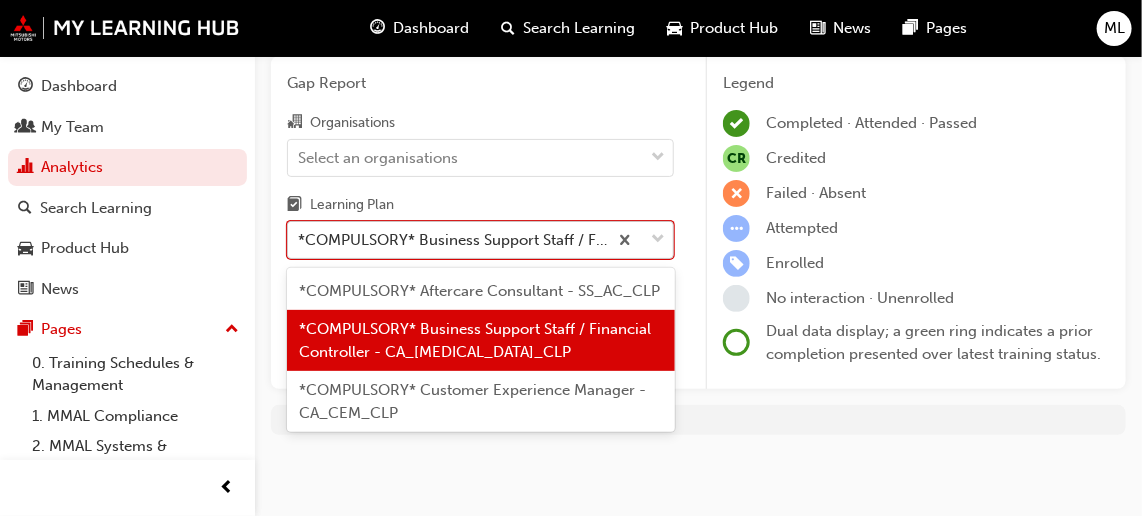 click at bounding box center [658, 240] 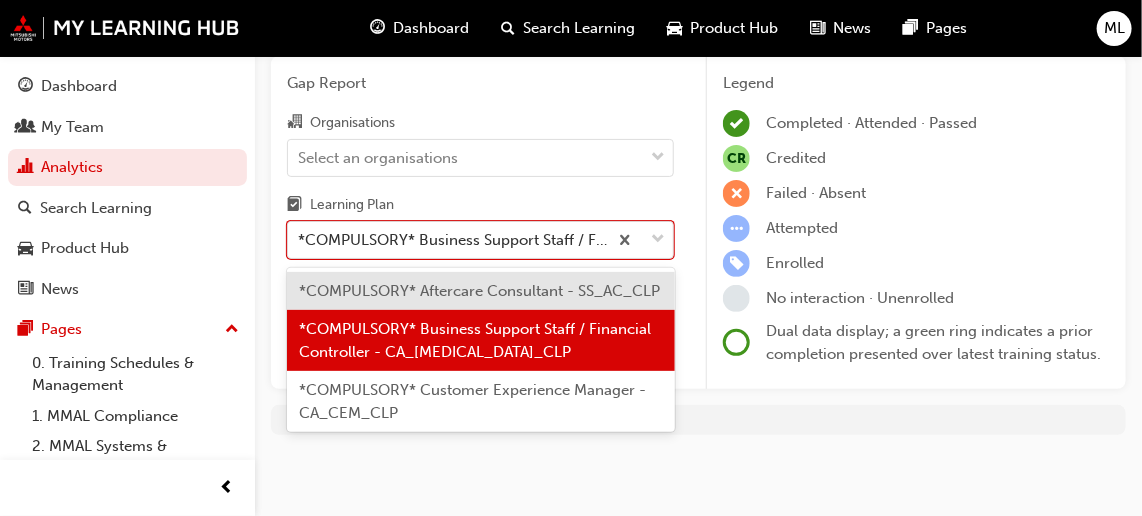 scroll, scrollTop: 90, scrollLeft: 0, axis: vertical 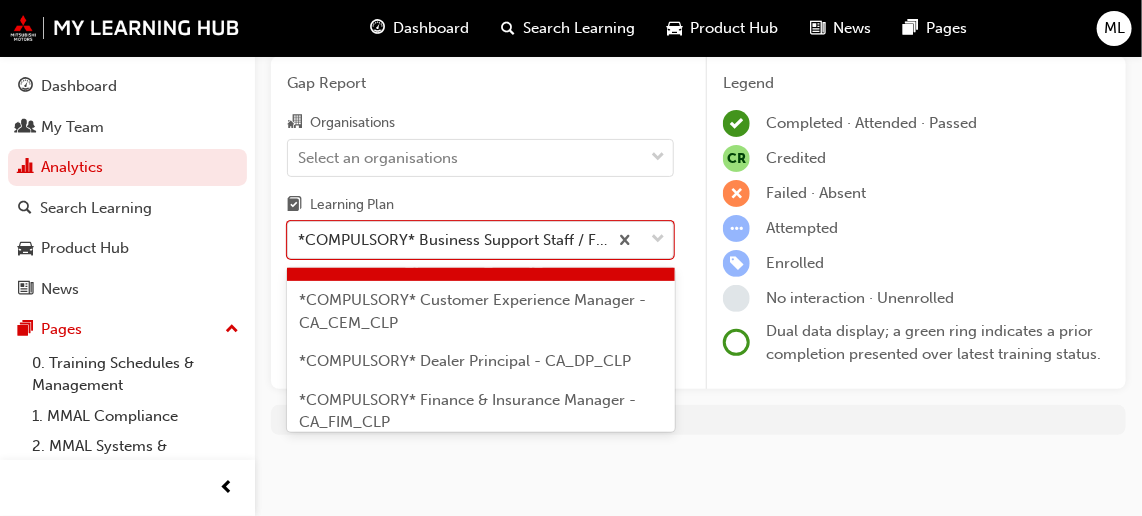 click on "*COMPULSORY* Dealer Principal - CA_DP_CLP" at bounding box center [465, 361] 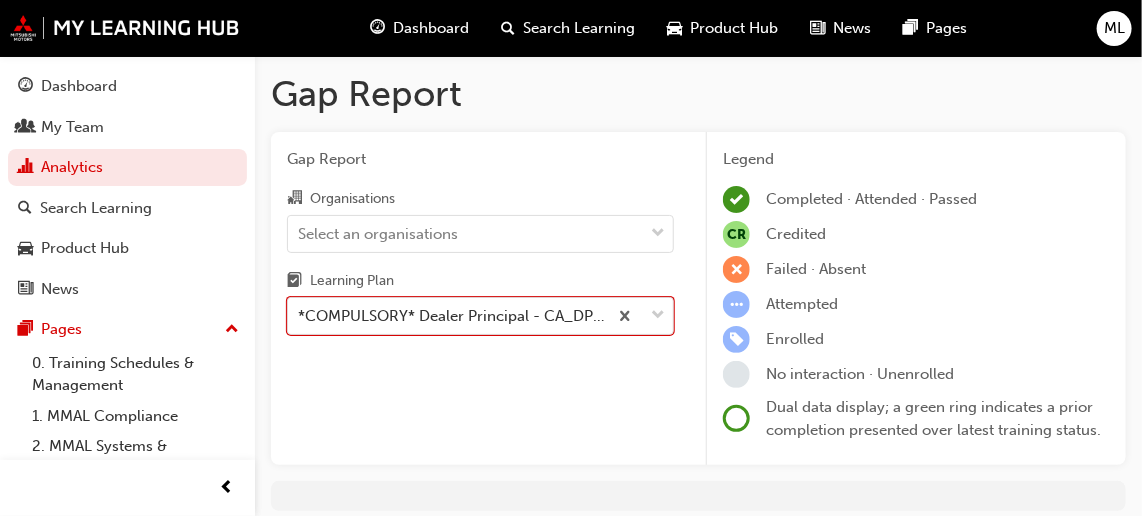 scroll, scrollTop: 76, scrollLeft: 0, axis: vertical 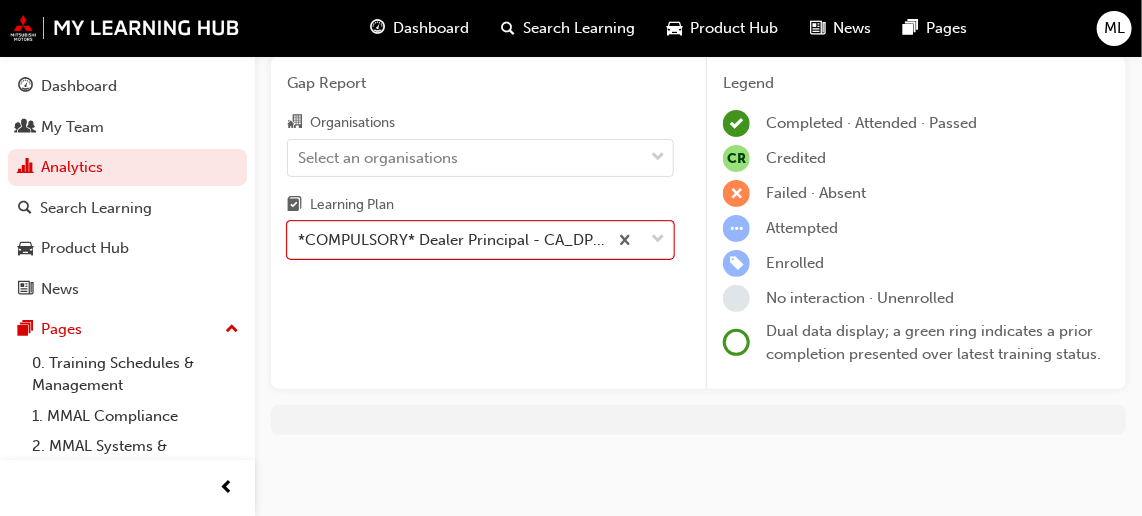 click on "Gap Report Organisations Select an organisations Learning Plan   option *COMPULSORY* Dealer Principal - CA_DP_CLP, selected.     0 results available. Select is focused ,type to refine list, press Down to open the menu,  *COMPULSORY* Dealer Principal - CA_DP_CLP" at bounding box center (480, 223) 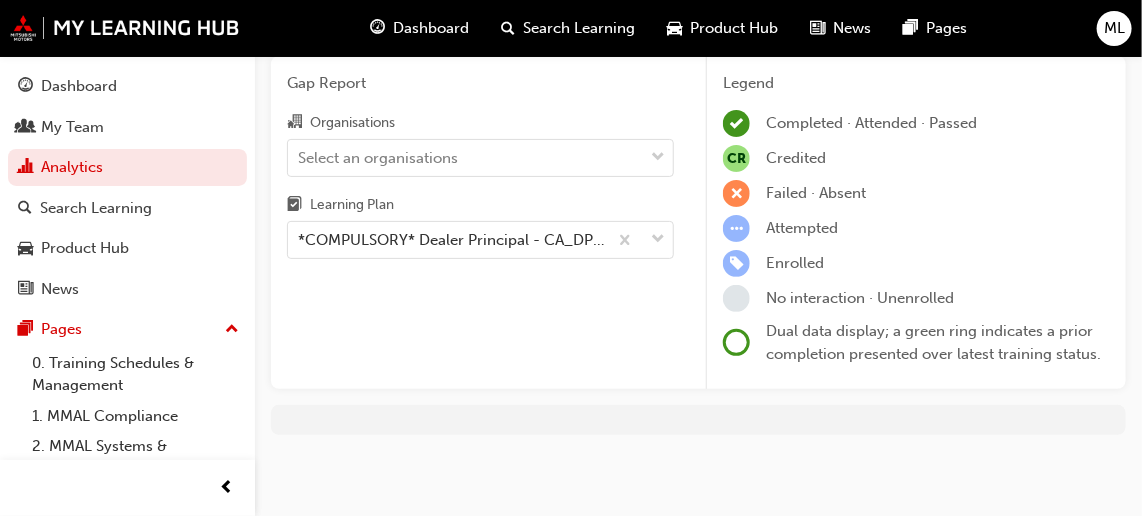 click on "Gap Report Organisations Select an organisations Learning Plan *COMPULSORY* Dealer Principal - CA_DP_CLP" at bounding box center [480, 223] 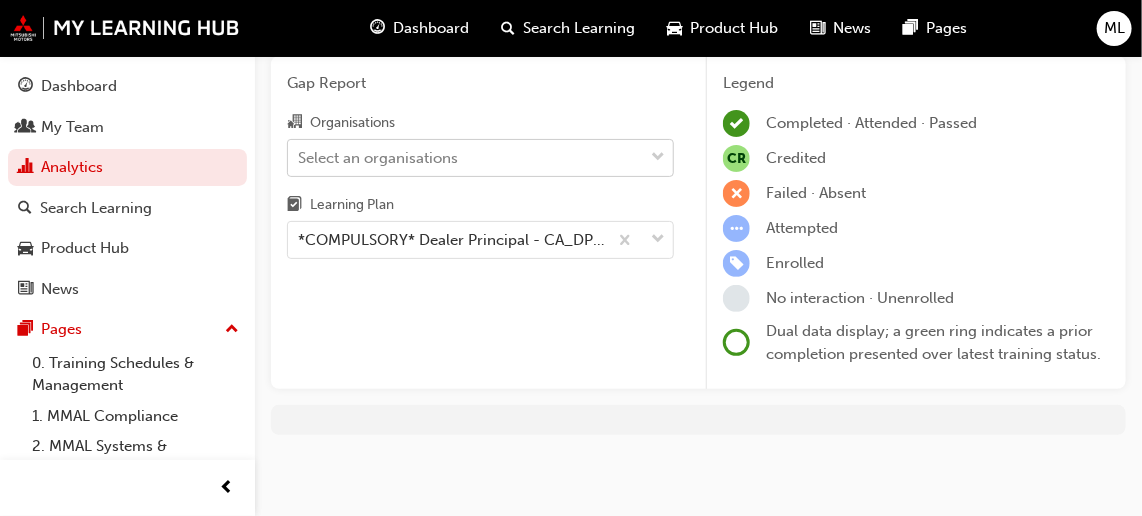 click on "Select an organisations" at bounding box center (465, 157) 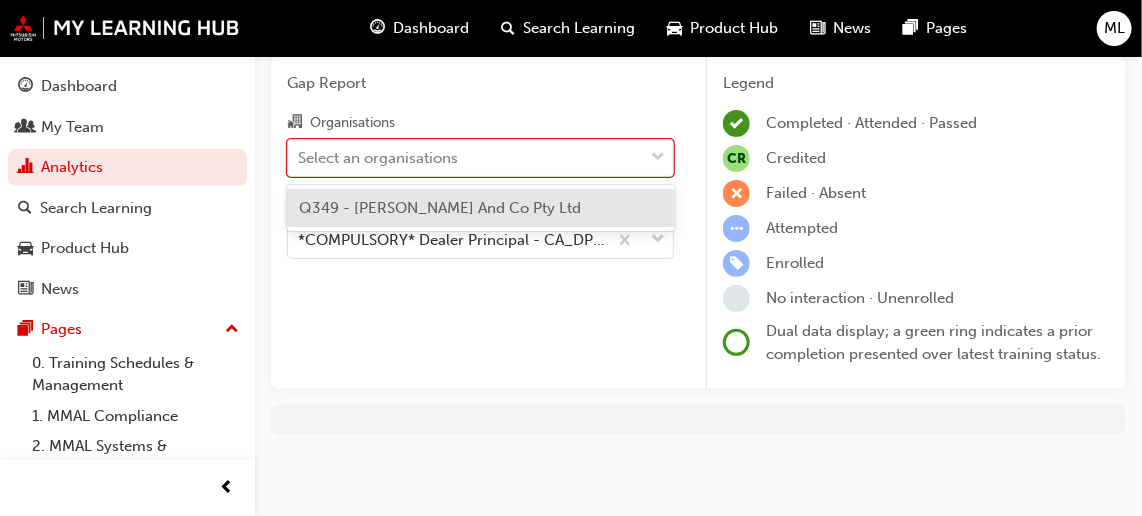 click on "Q349 - Lindenberg And Co Pty Ltd" at bounding box center [440, 208] 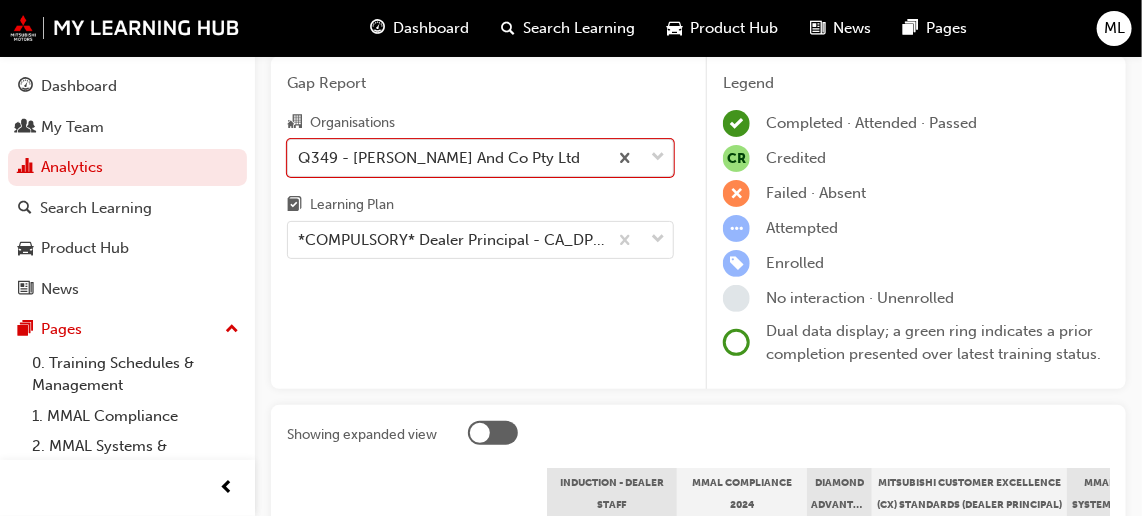 scroll, scrollTop: 439, scrollLeft: 0, axis: vertical 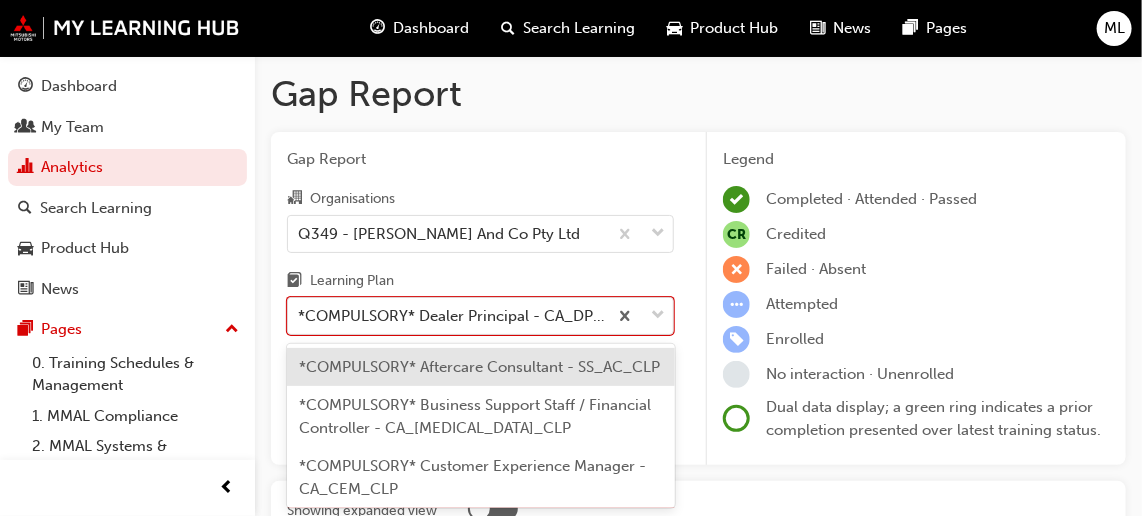 click on "Your version of Internet Explorer is outdated and not supported. Please upgrade to a  modern browser . Dashboard Search Learning Product Hub News Pages ML Dashboard My Team Analytics Search Learning Product Hub News Pages Pages 0. Training Schedules & Management 1. MMAL Compliance 2. MMAL Systems & Processes 3. Customer Excellence 4. Sales 5. Fleet & Business Solutions 6. Parts & Accessories 7. Service 8. Technical 9. MyLH Information All Pages Gap Report Gap Report Organisations Q349 - Lindenberg And Co Pty Ltd Learning Plan   option *COMPULSORY* Dealer Principal - CA_DP_CLP, selected.    option *COMPULSORY* Aftercare Consultant - SS_AC_CLP focused, 1 of 33. 33 results available. Use Up and Down to choose options, press Enter to select the currently focused option, press Escape to exit the menu, press Tab to select the option and exit the menu. *COMPULSORY* Dealer Principal - CA_DP_CLP Legend Completed · Attended · Passed CR Credited Failed · Absent Attempted Enrolled No interaction · Unenrolled CR CR" at bounding box center (571, 258) 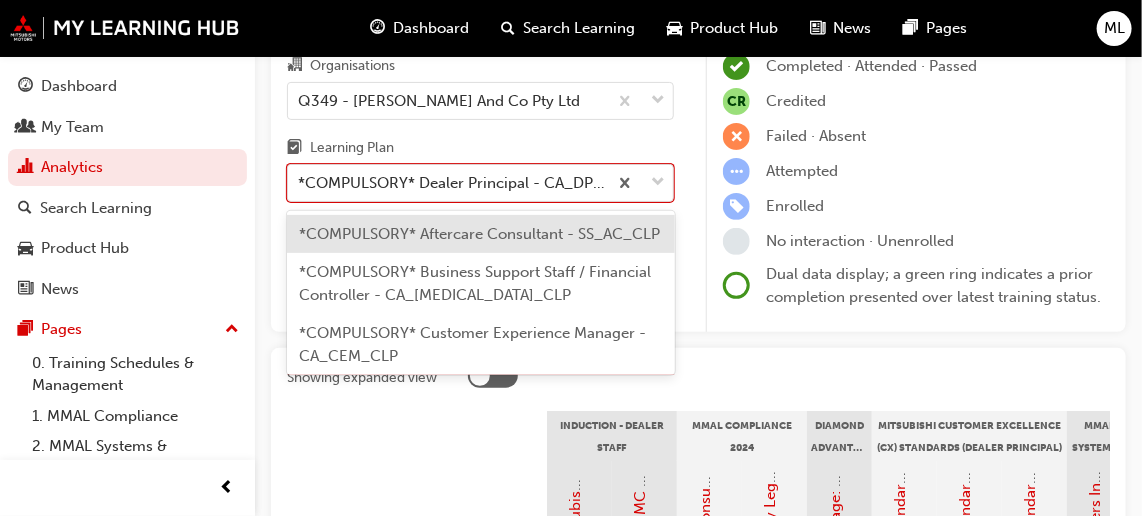scroll, scrollTop: 135, scrollLeft: 0, axis: vertical 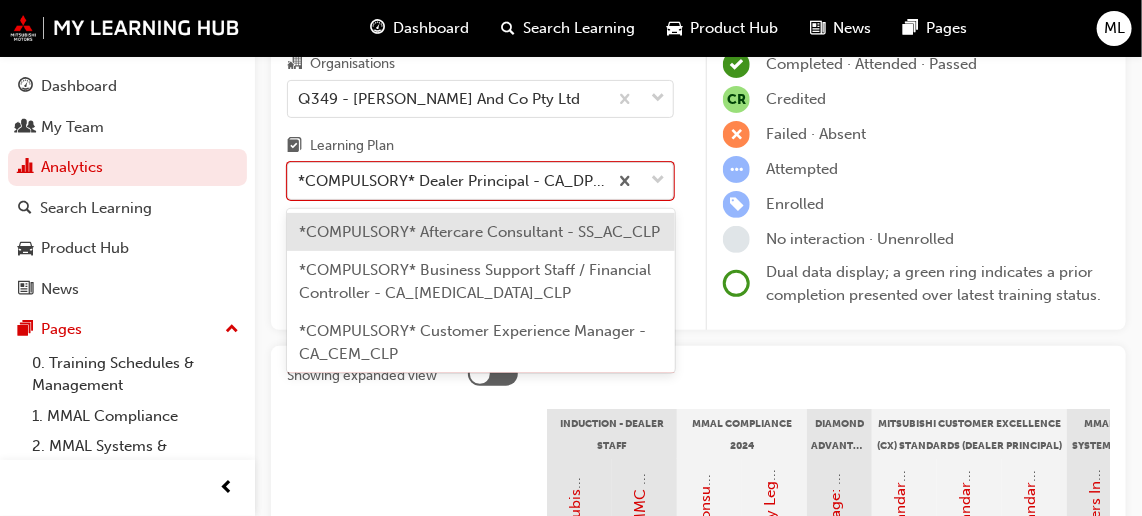 click on "*COMPULSORY* Business Support Staff / Financial Controller - CA_BSS_CLP" at bounding box center [475, 281] 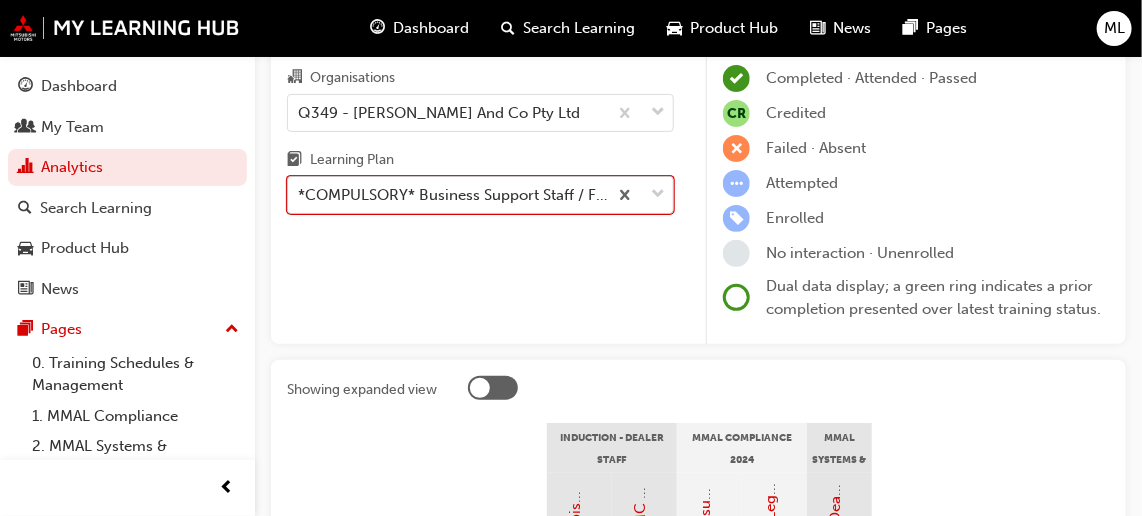 click on "Gap Report Organisations Q349 - Lindenberg And Co Pty Ltd Learning Plan   option *COMPULSORY* Business Support Staff / Financial Controller - CA_BSS_CLP, selected.     0 results available. Select is focused ,type to refine list, press Down to open the menu,  *COMPULSORY* Business Support Staff / Financial Controller - CA_BSS_CLP" at bounding box center [480, 178] 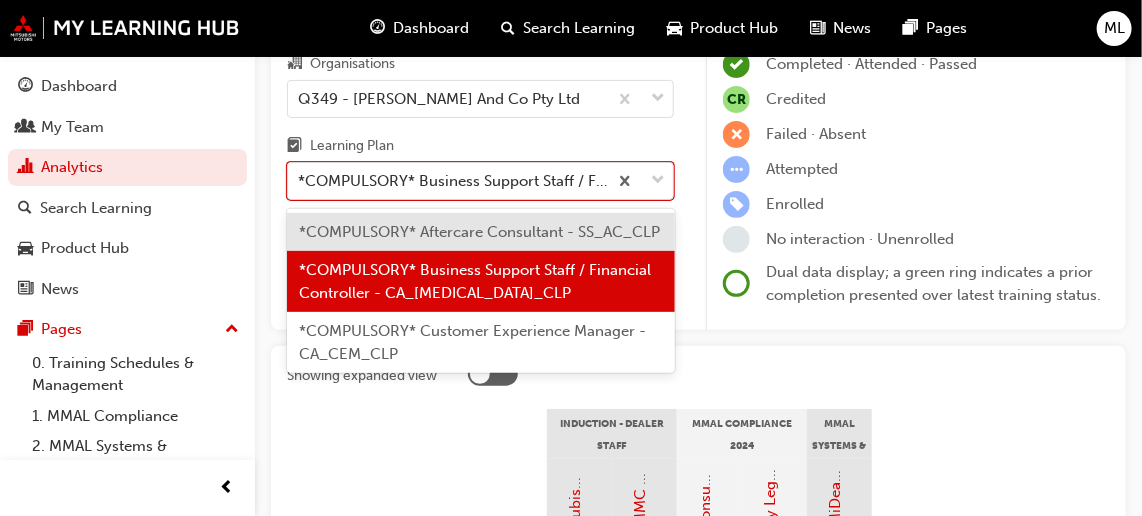 scroll, scrollTop: 135, scrollLeft: 0, axis: vertical 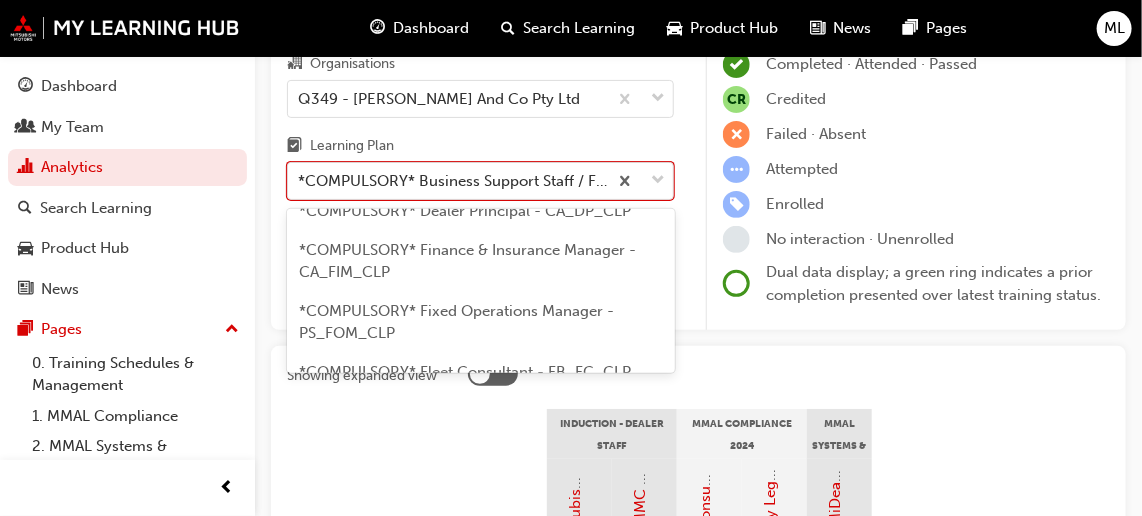 click on "*COMPULSORY* Finance & Insurance Manager - CA_FIM_CLP" at bounding box center [467, 261] 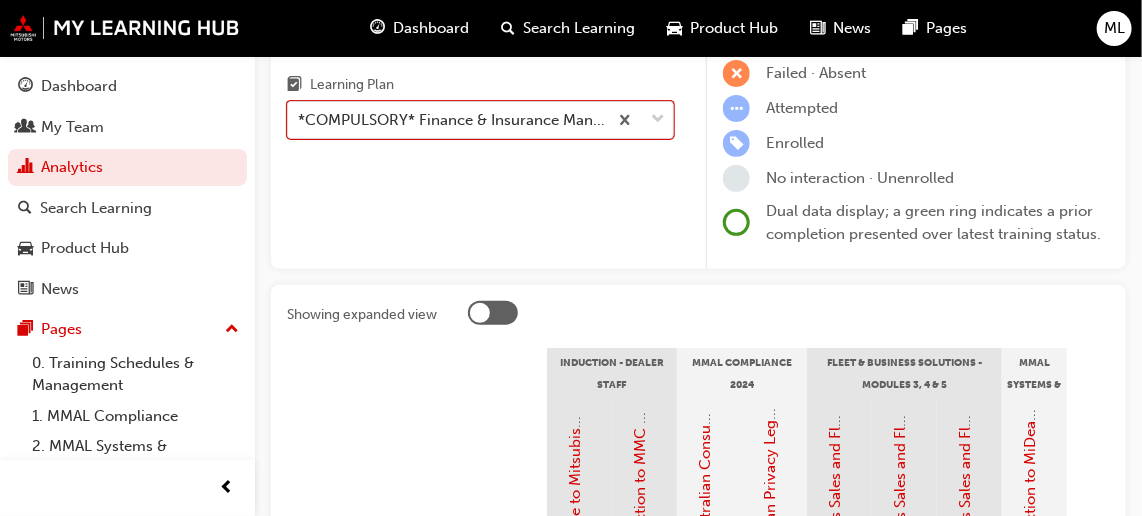 scroll, scrollTop: 469, scrollLeft: 0, axis: vertical 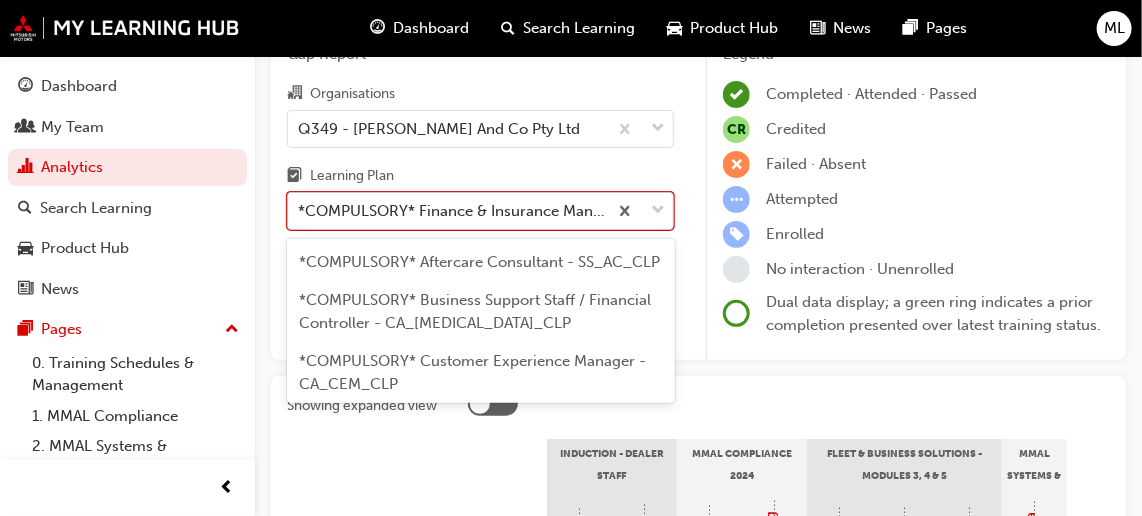 click on "*COMPULSORY* Finance & Insurance Manager - CA_FIM_CLP" at bounding box center (480, 211) 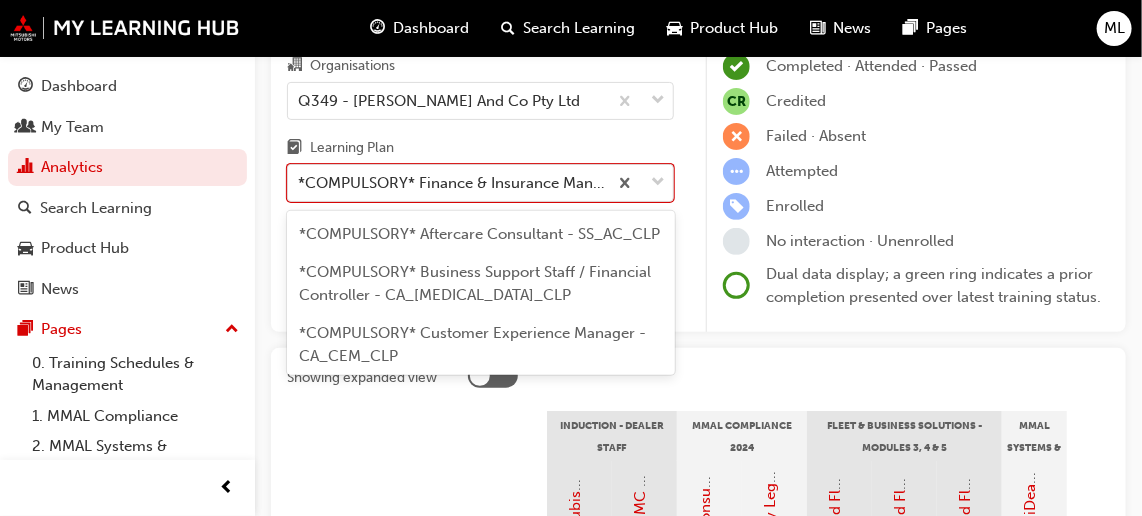 scroll, scrollTop: 6, scrollLeft: 0, axis: vertical 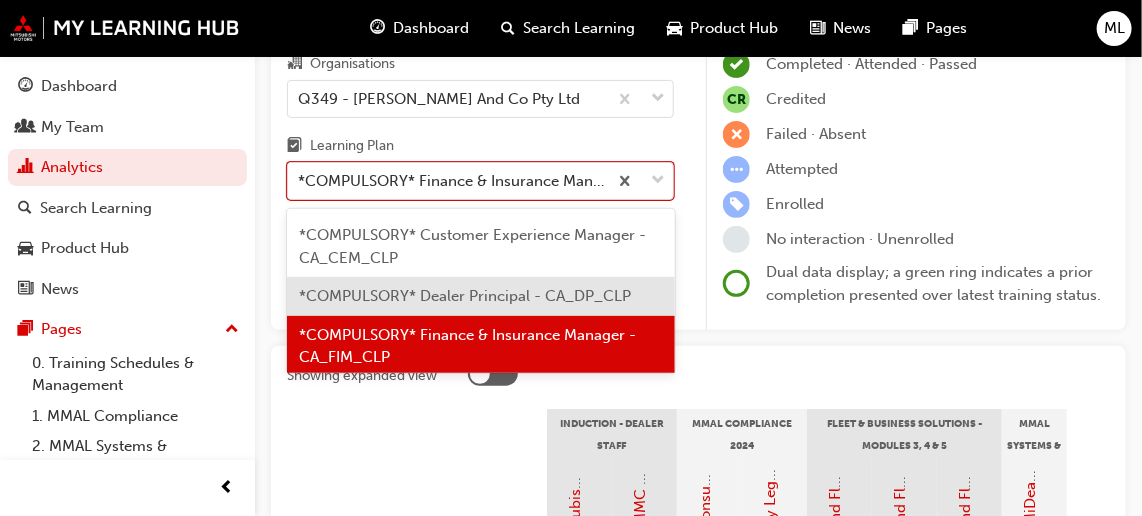 click on "*COMPULSORY* Dealer Principal - CA_DP_CLP" at bounding box center (465, 296) 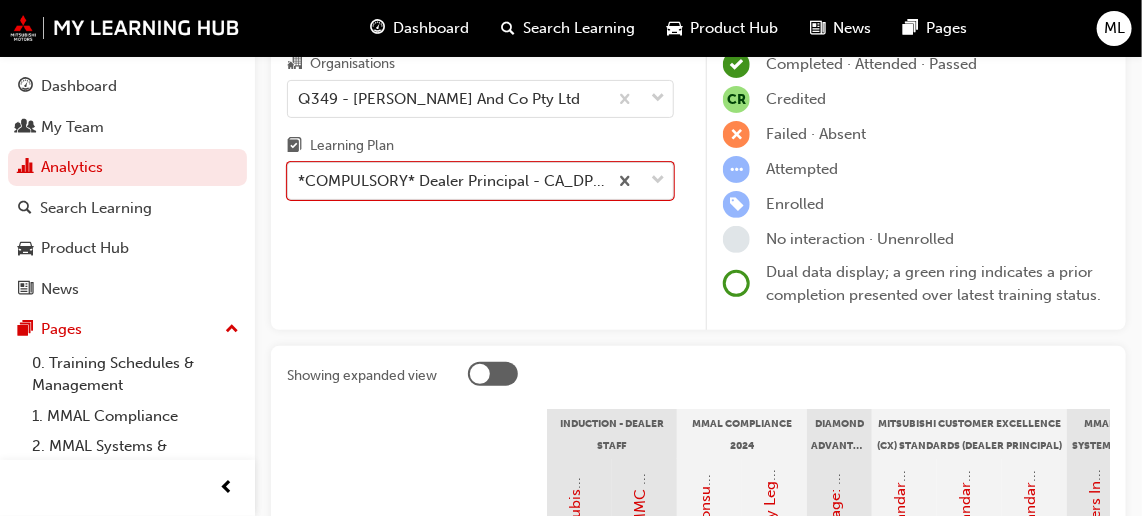 scroll, scrollTop: 498, scrollLeft: 0, axis: vertical 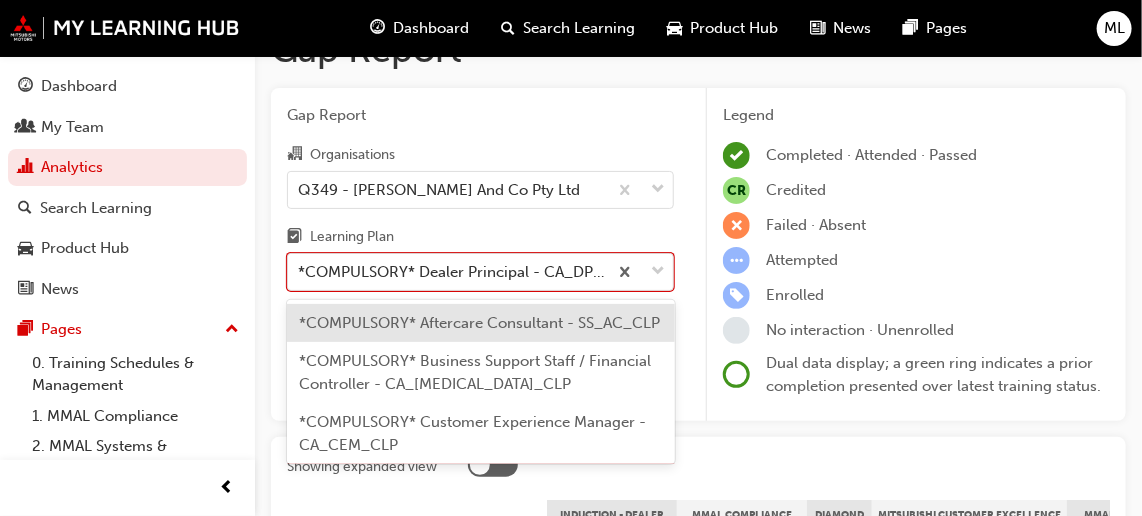 drag, startPoint x: 659, startPoint y: 271, endPoint x: 649, endPoint y: 272, distance: 10.049875 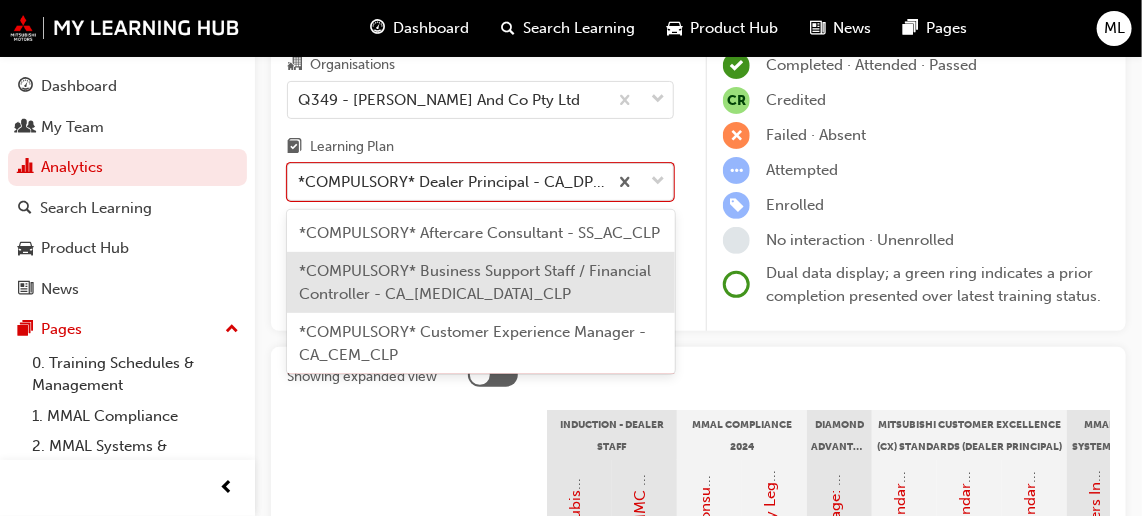 scroll, scrollTop: 135, scrollLeft: 0, axis: vertical 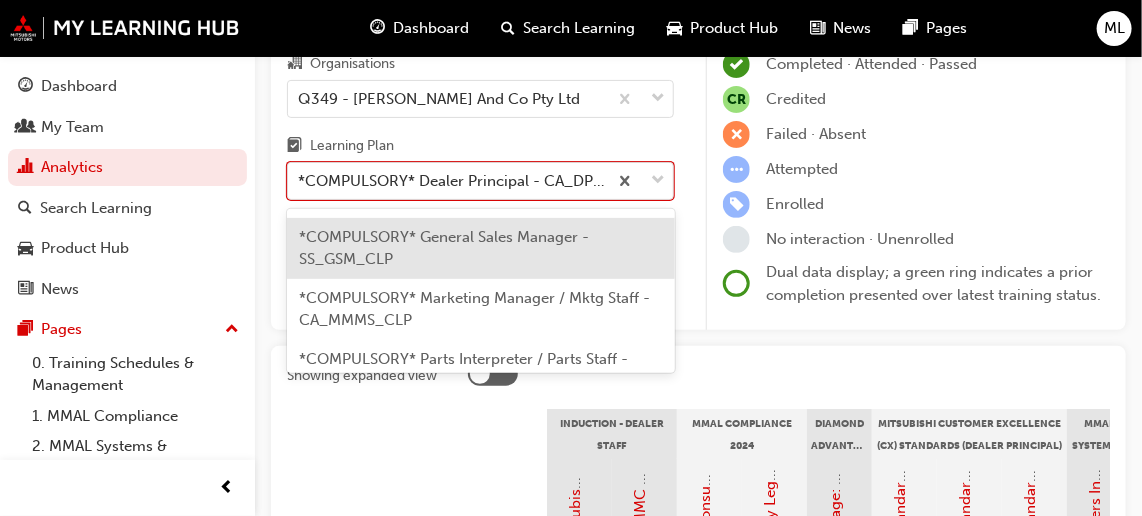 click on "*COMPULSORY* General Sales Manager - SS_GSM_CLP" at bounding box center [481, 248] 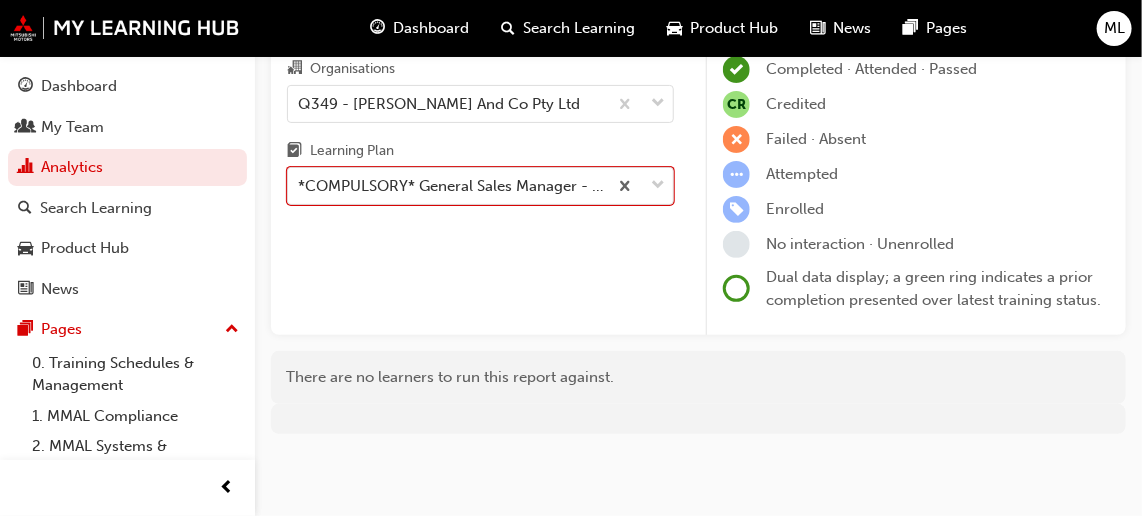scroll, scrollTop: 129, scrollLeft: 0, axis: vertical 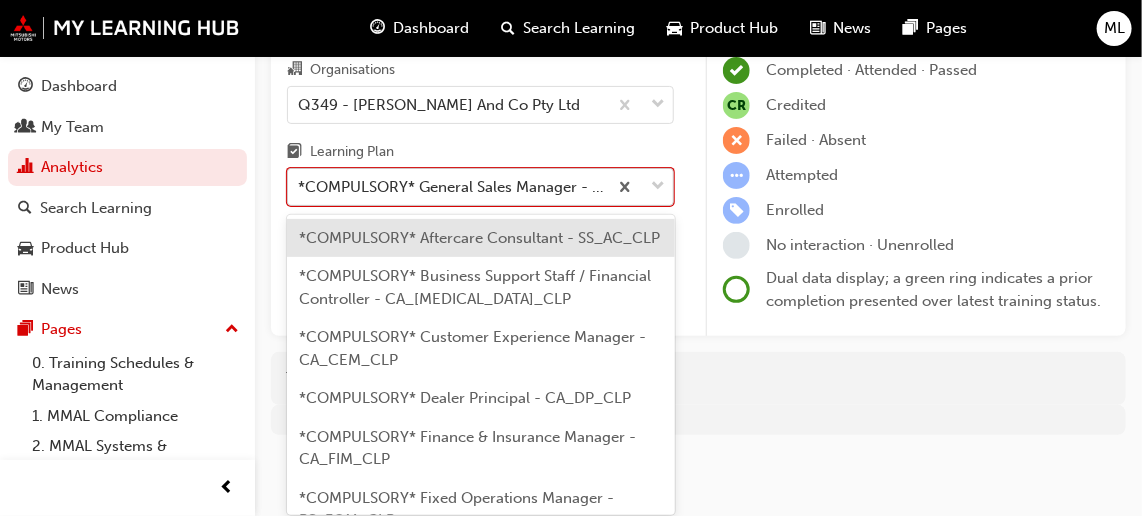 click at bounding box center [658, 187] 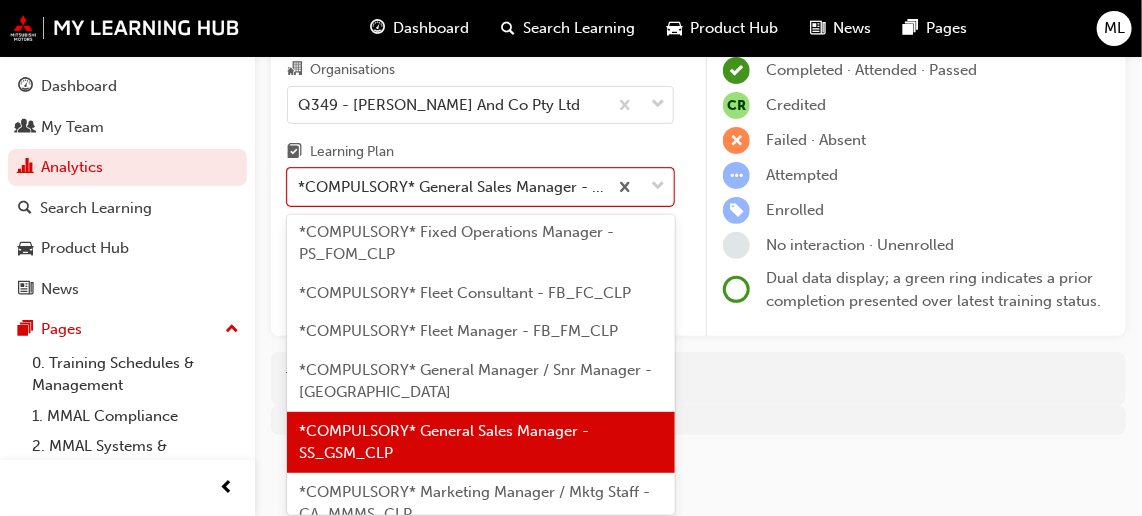 scroll 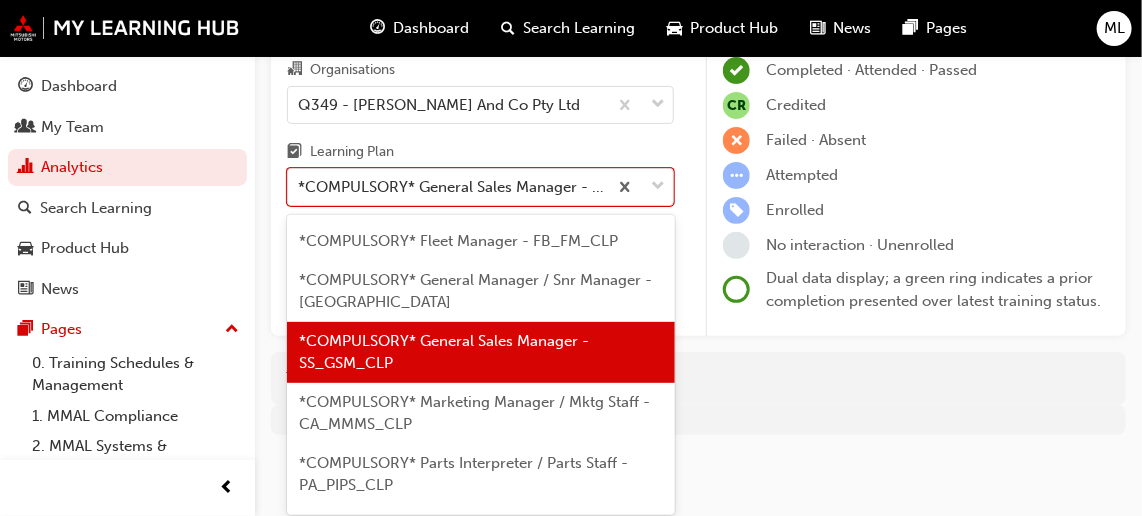 click on "*COMPULSORY* General Manager / Snr Manager - CA_GM_CLP" at bounding box center (475, 291) 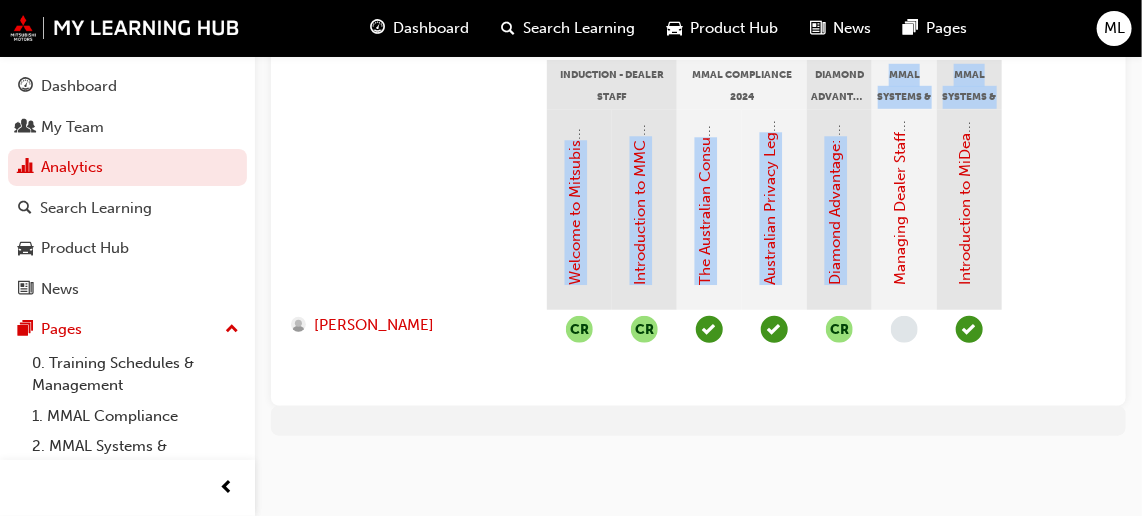 drag, startPoint x: 892, startPoint y: 69, endPoint x: 918, endPoint y: 206, distance: 139.44533 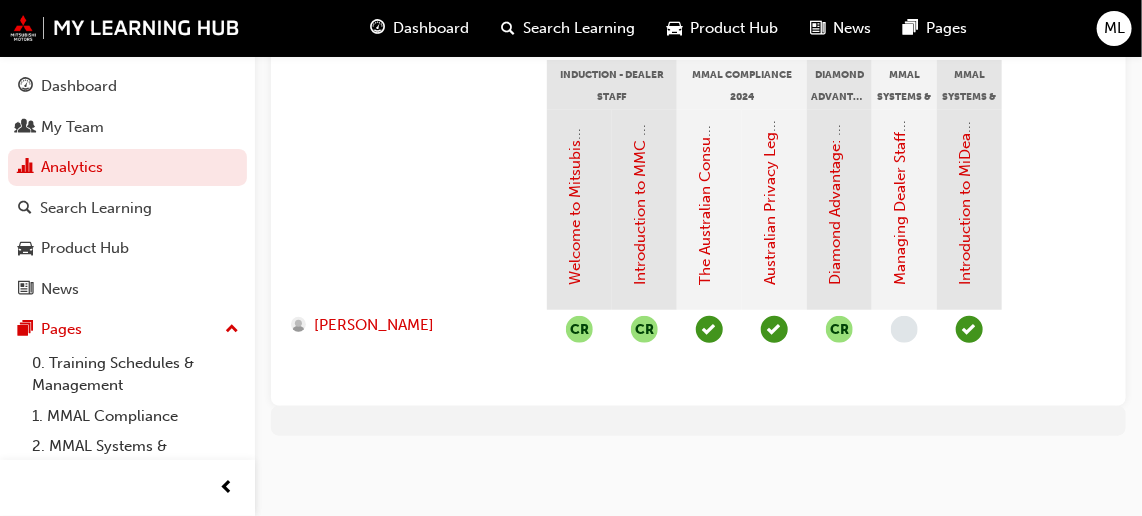 click on "Welcome to Mitsubishi Motors Australia - Video (Dealer Induction) Introduction to MMC & MMAL Brand and Heritage (Dealer Induction) The Australian Consumer Law (MMAL Compliance - 2024) Australian Privacy Legislation (MMAL Compliance - 2024) Diamond Advantage: Fundamentals Managing Dealer Staff SAP Records Introduction to MiDealerAssist" at bounding box center (807, 210) 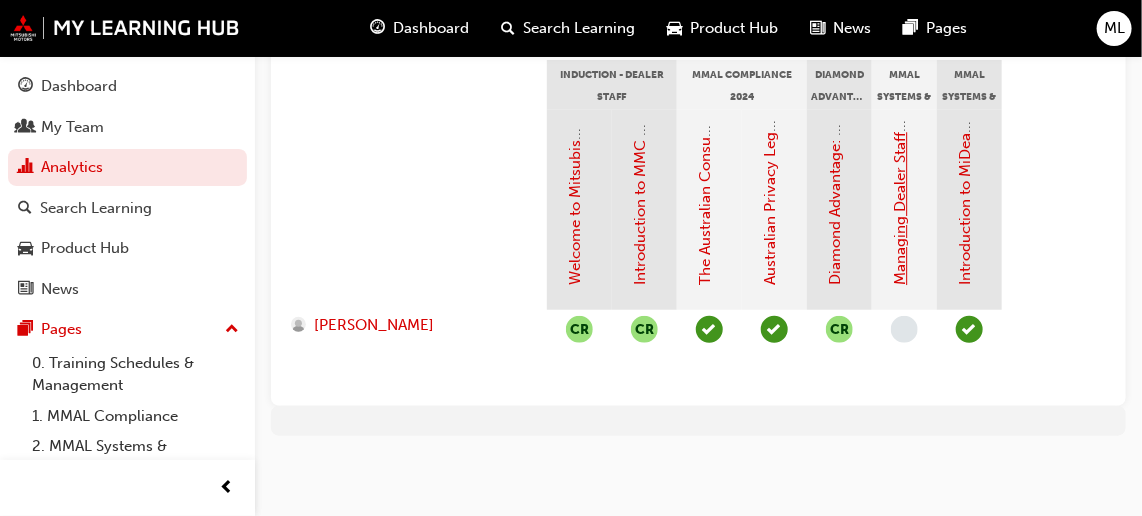 click on "Managing Dealer Staff SAP Records" at bounding box center [901, 164] 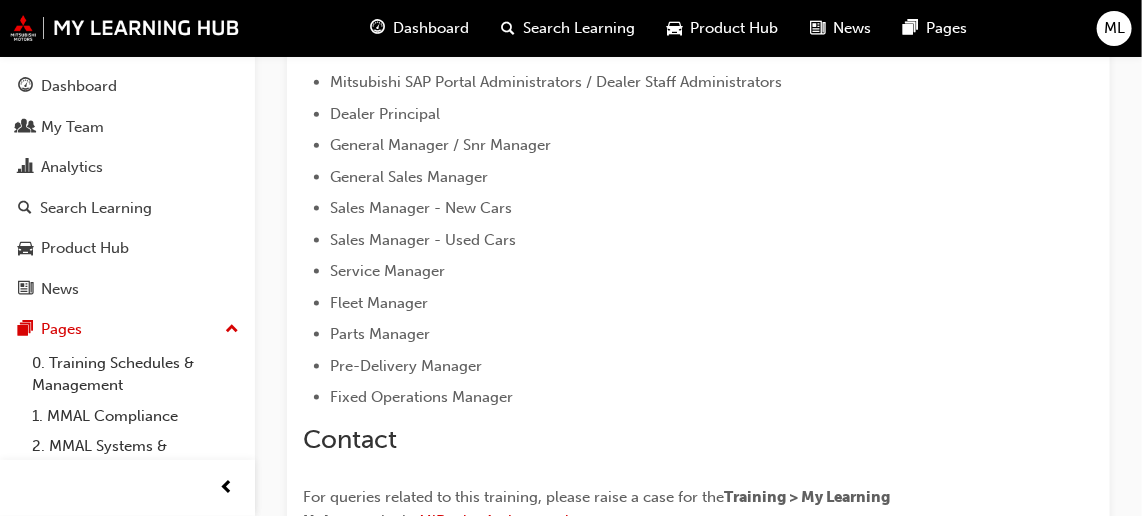 scroll, scrollTop: 212, scrollLeft: 0, axis: vertical 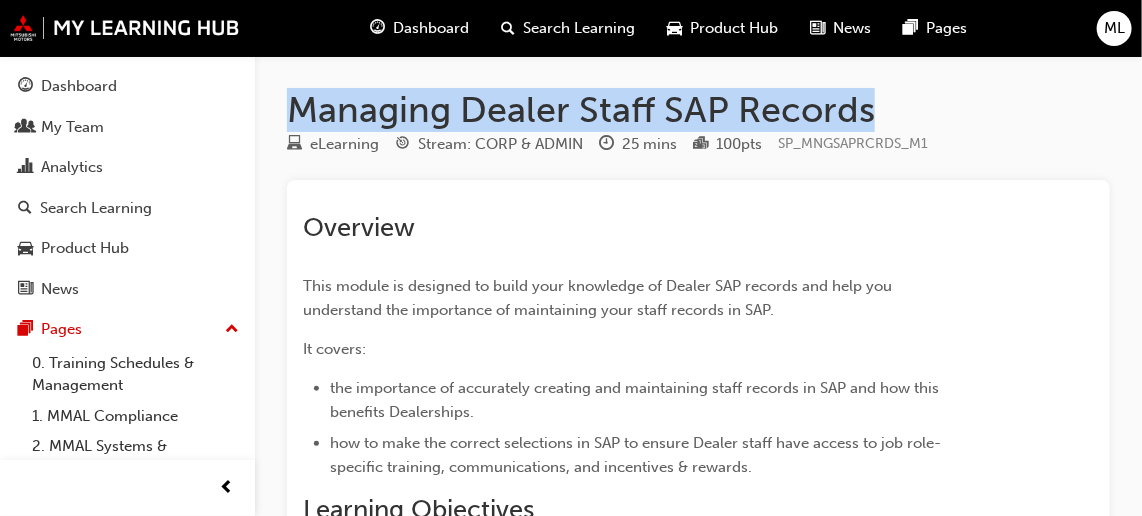 drag, startPoint x: 289, startPoint y: 104, endPoint x: 895, endPoint y: 117, distance: 606.1394 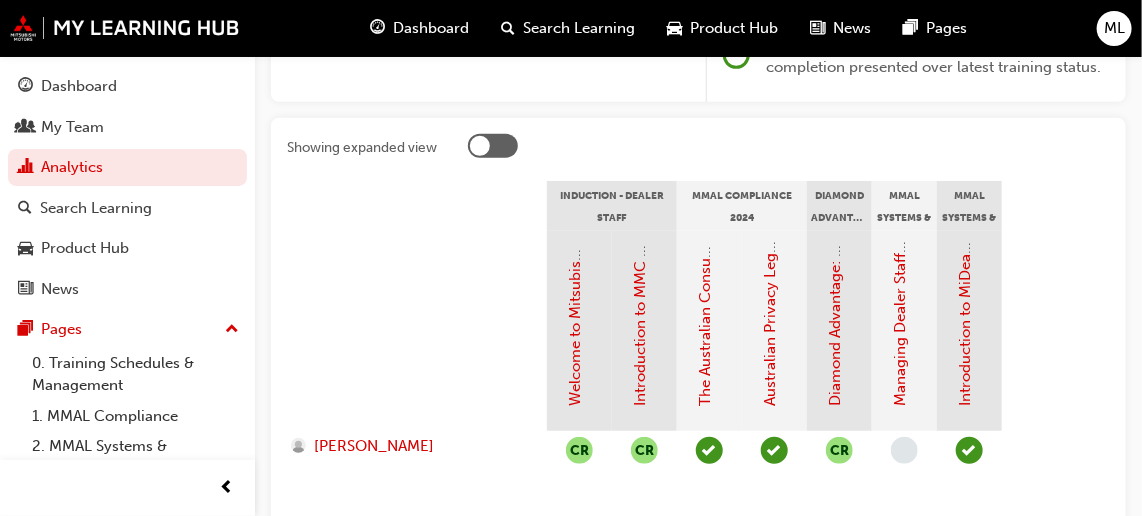 scroll, scrollTop: 181, scrollLeft: 0, axis: vertical 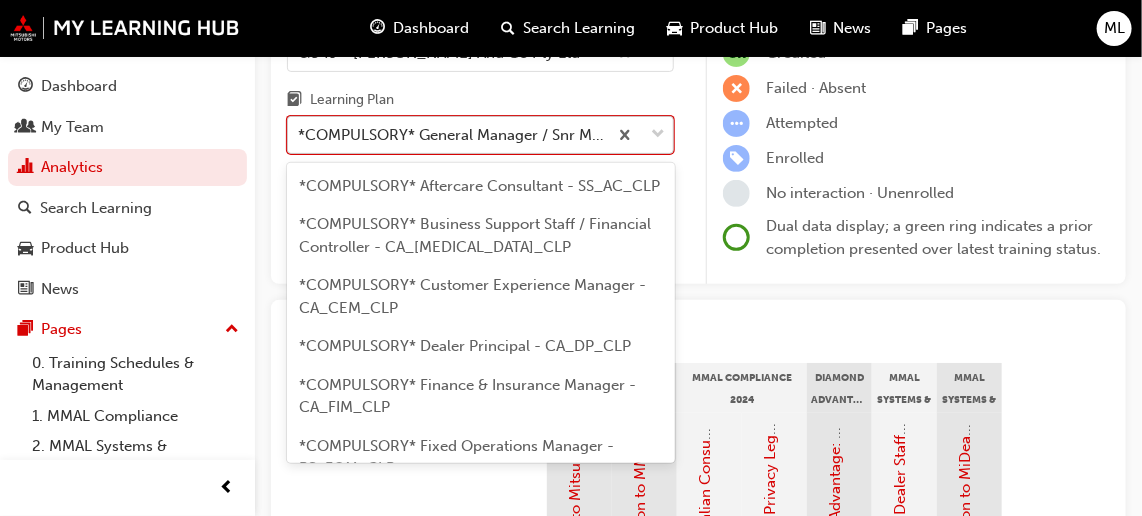 click at bounding box center [640, 135] 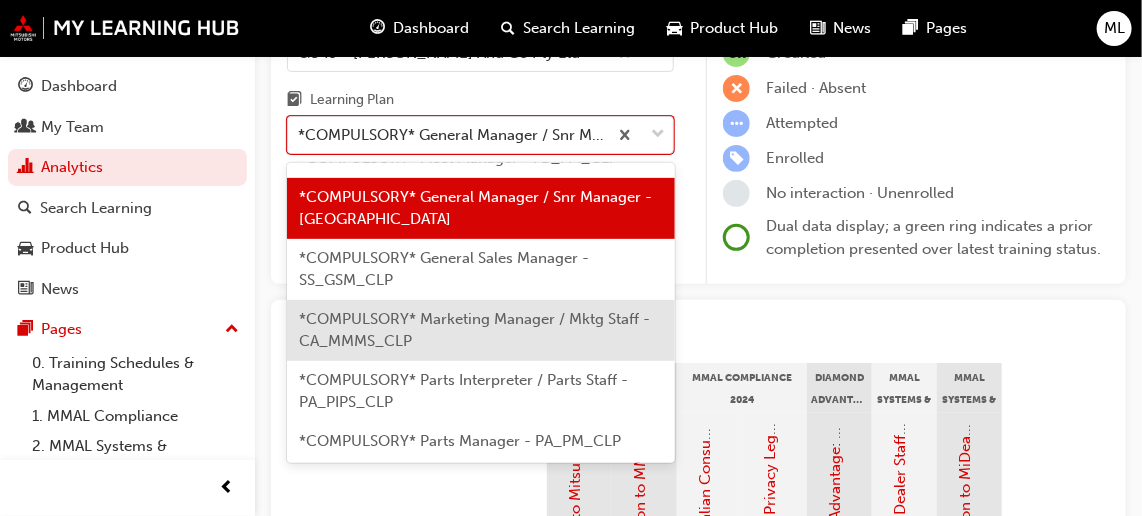 scroll, scrollTop: 478, scrollLeft: 0, axis: vertical 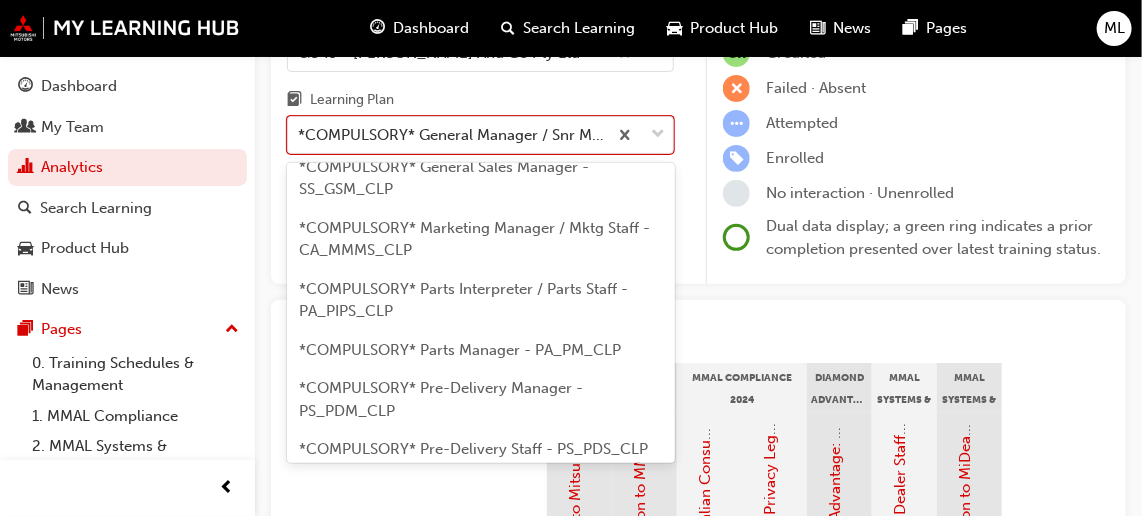 click on "*COMPULSORY* Parts Interpreter / Parts Staff - PA_PIPS_CLP" at bounding box center [463, 300] 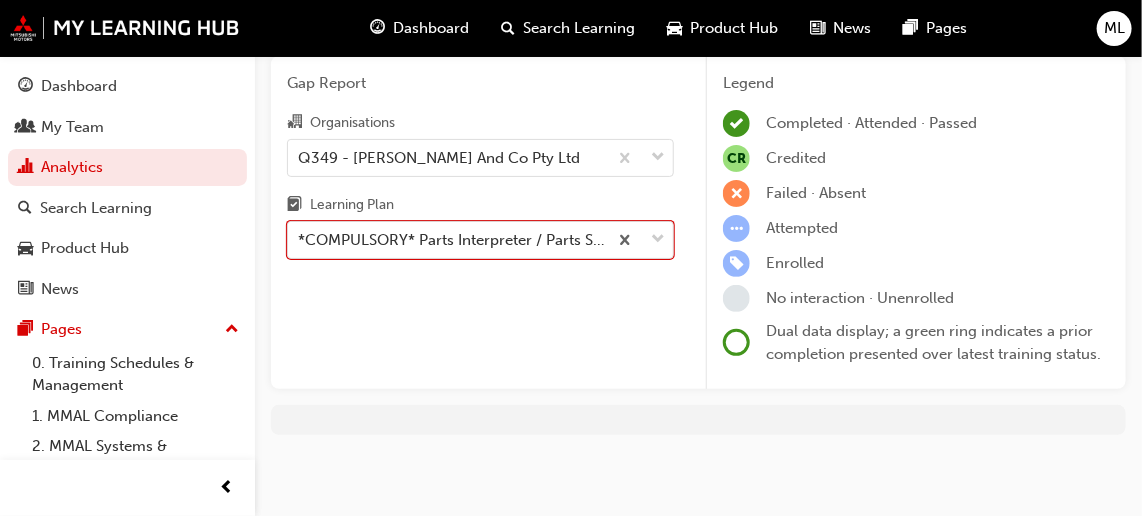 scroll, scrollTop: 129, scrollLeft: 0, axis: vertical 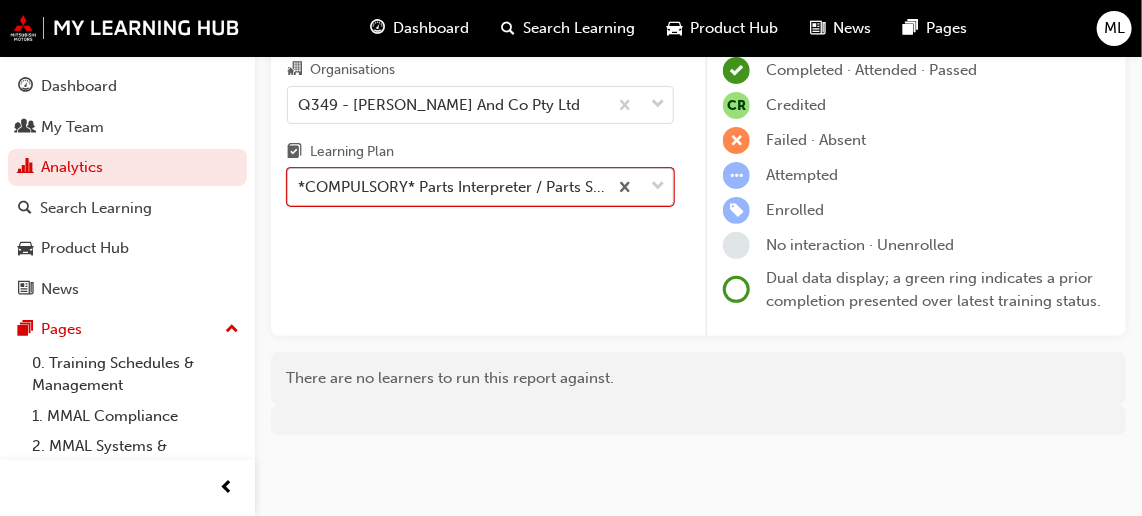 click on "*COMPULSORY* Parts Interpreter / Parts Staff - PA_PIPS_CLP" at bounding box center [447, 187] 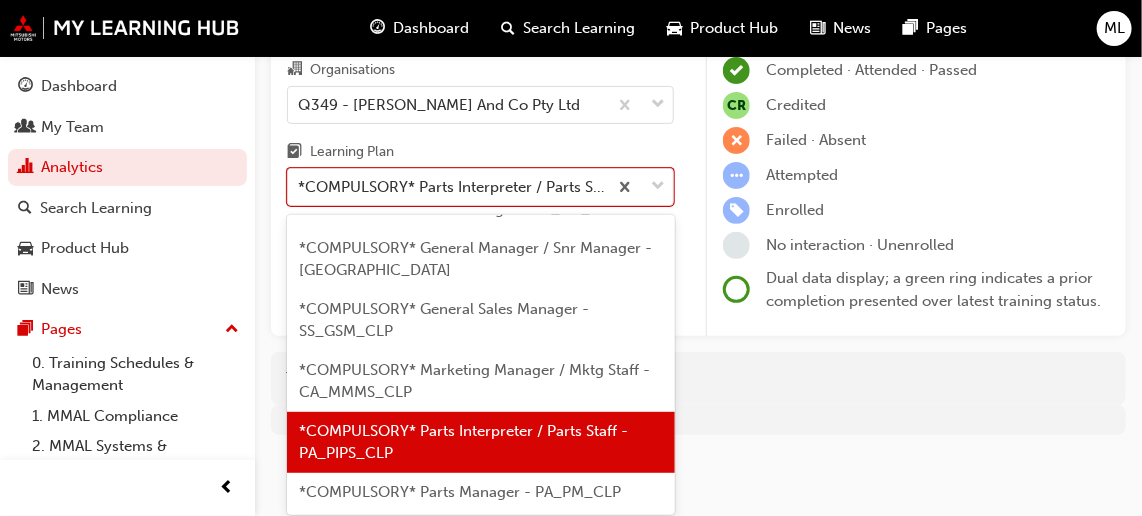 scroll, scrollTop: 479, scrollLeft: 0, axis: vertical 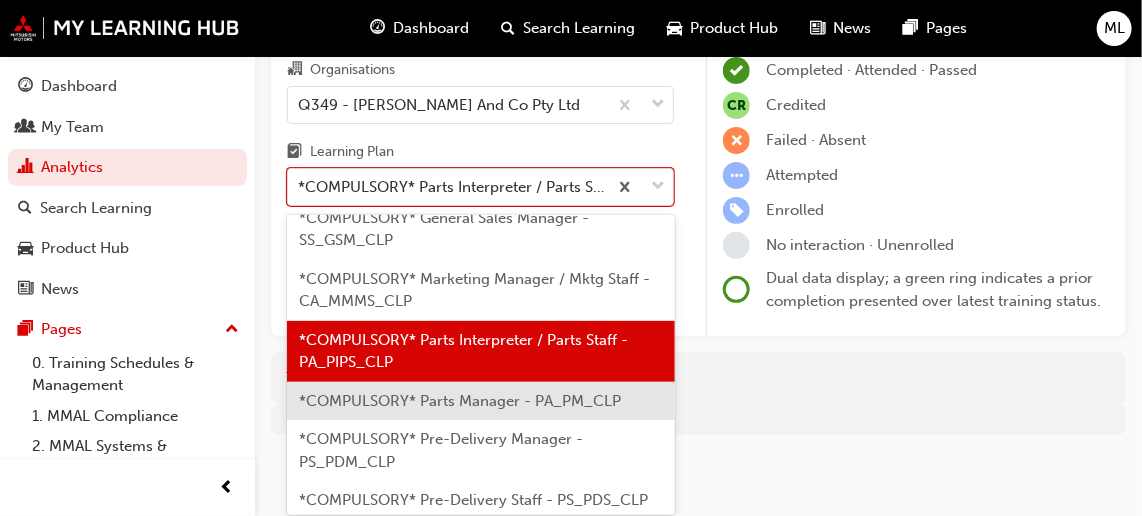 click on "*COMPULSORY* Parts Manager - PA_PM_CLP" at bounding box center [481, 401] 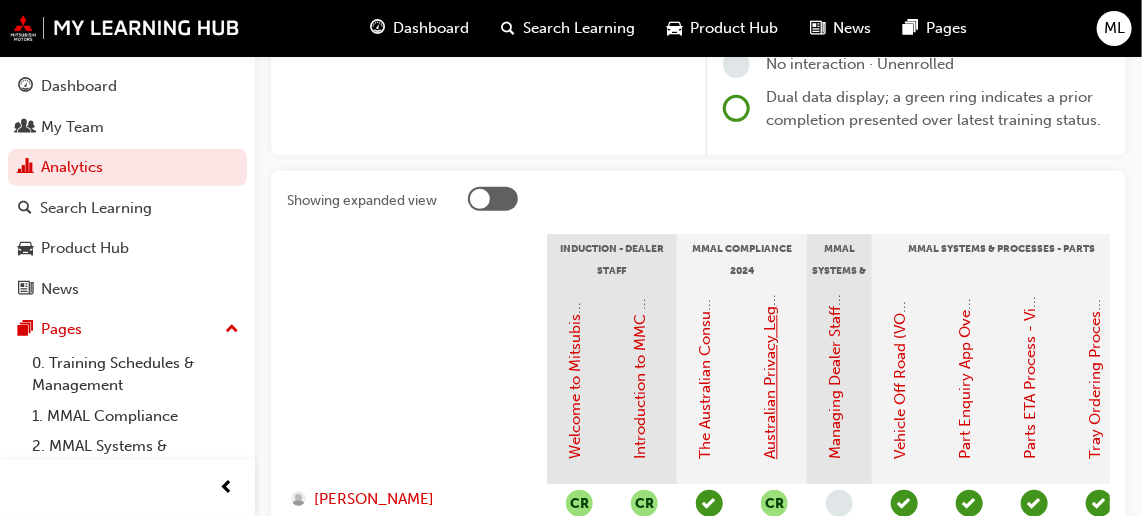 scroll, scrollTop: 401, scrollLeft: 0, axis: vertical 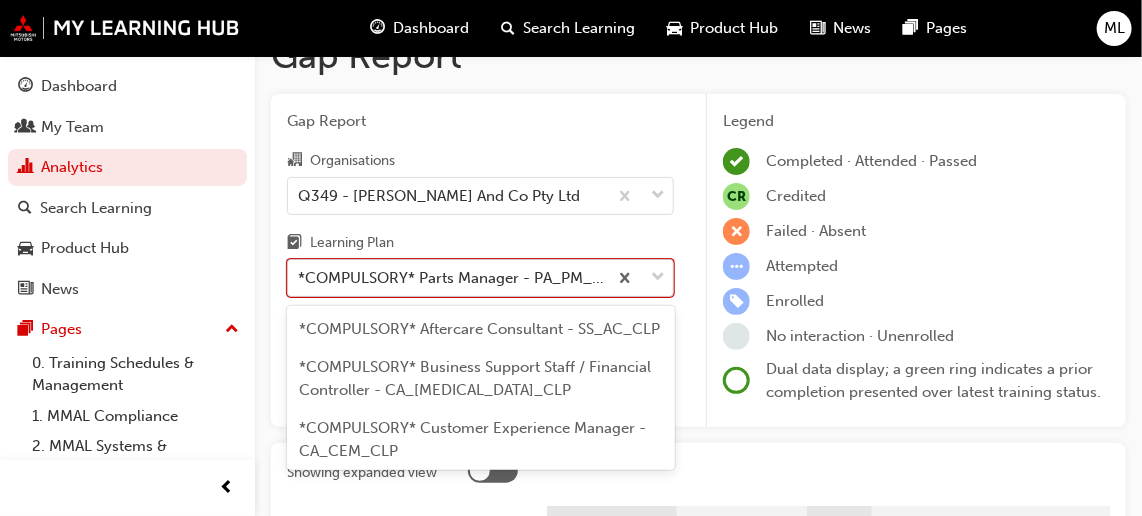 click on "Your version of Internet Explorer is outdated and not supported. Please upgrade to a  modern browser . Dashboard Search Learning Product Hub News Pages ML Dashboard My Team Analytics Search Learning Product Hub News Pages Pages 0. Training Schedules & Management 1. MMAL Compliance 2. MMAL Systems & Processes 3. Customer Excellence 4. Sales 5. Fleet & Business Solutions 6. Parts & Accessories 7. Service 8. Technical 9. MyLH Information All Pages Gap Report Gap Report Organisations Q349 - Lindenberg And Co Pty Ltd Learning Plan   option *COMPULSORY* Parts Manager - PA_PM_CLP, selected.    option *COMPULSORY* General Manager / Snr Manager - CA_GM_CLP focused, 9 of 33. 33 results available. Use Up and Down to choose options, press Enter to select the currently focused option, press Escape to exit the menu, press Tab to select the option and exit the menu. *COMPULSORY* Parts Manager - PA_PM_CLP Legend Completed · Attended · Passed CR Credited Failed · Absent Attempted Enrolled No interaction · Unenrolled CR" at bounding box center (571, 220) 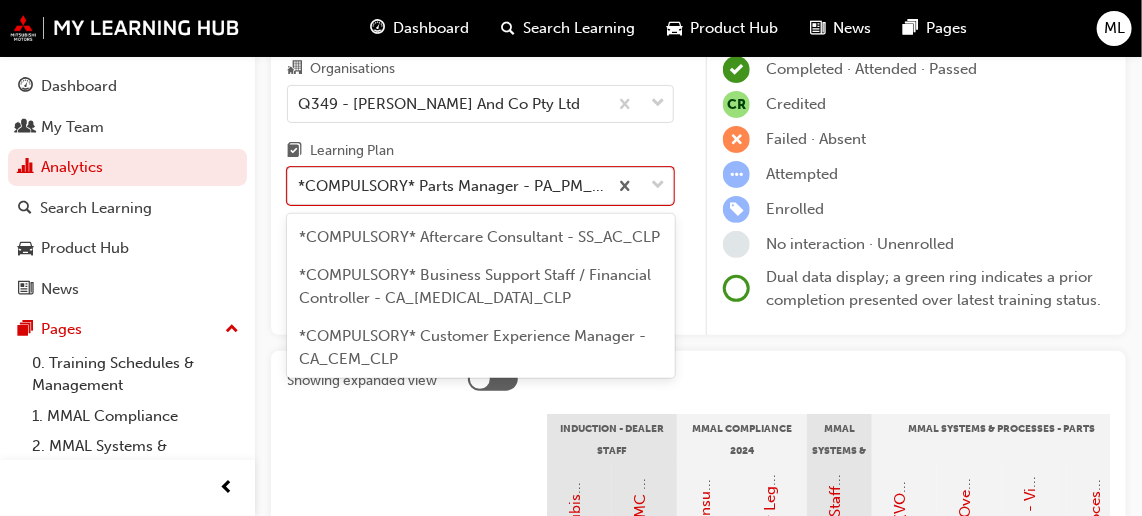 scroll, scrollTop: 418, scrollLeft: 0, axis: vertical 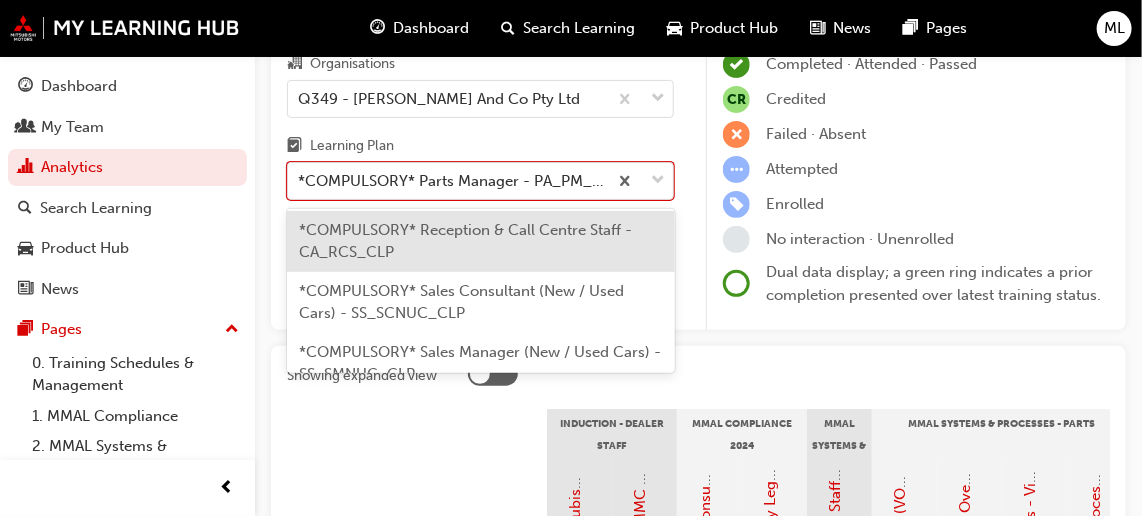 click on "*COMPULSORY* Reception & Call Centre Staff - CA_RCS_CLP" at bounding box center (465, 241) 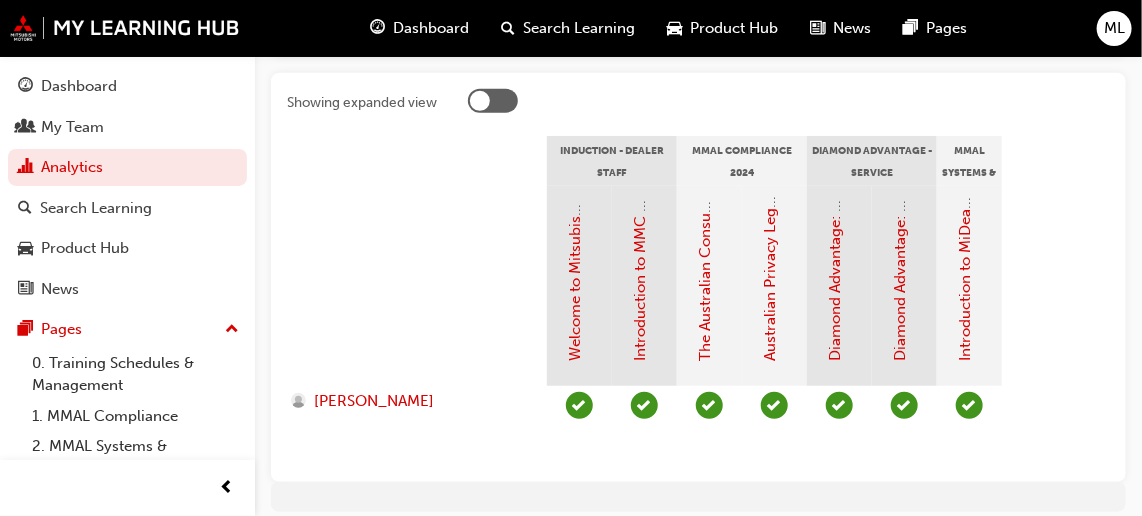 scroll, scrollTop: 135, scrollLeft: 0, axis: vertical 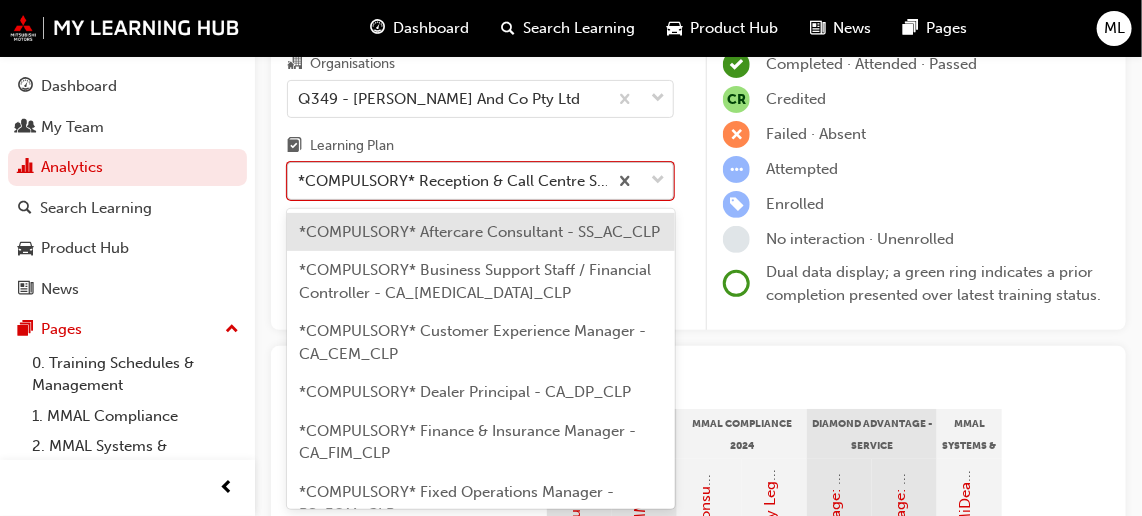 click at bounding box center [658, 181] 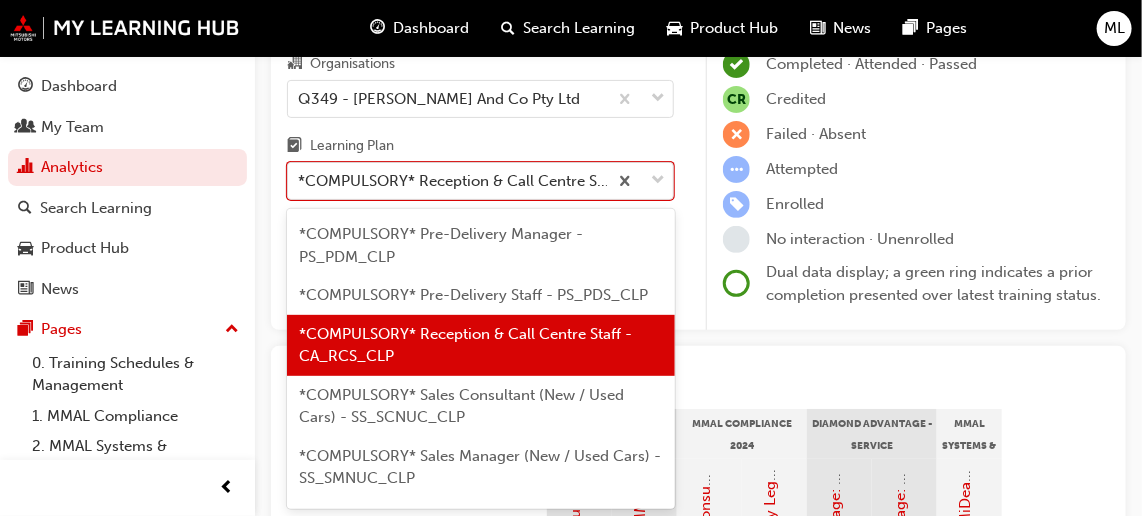 scroll, scrollTop: 769, scrollLeft: 0, axis: vertical 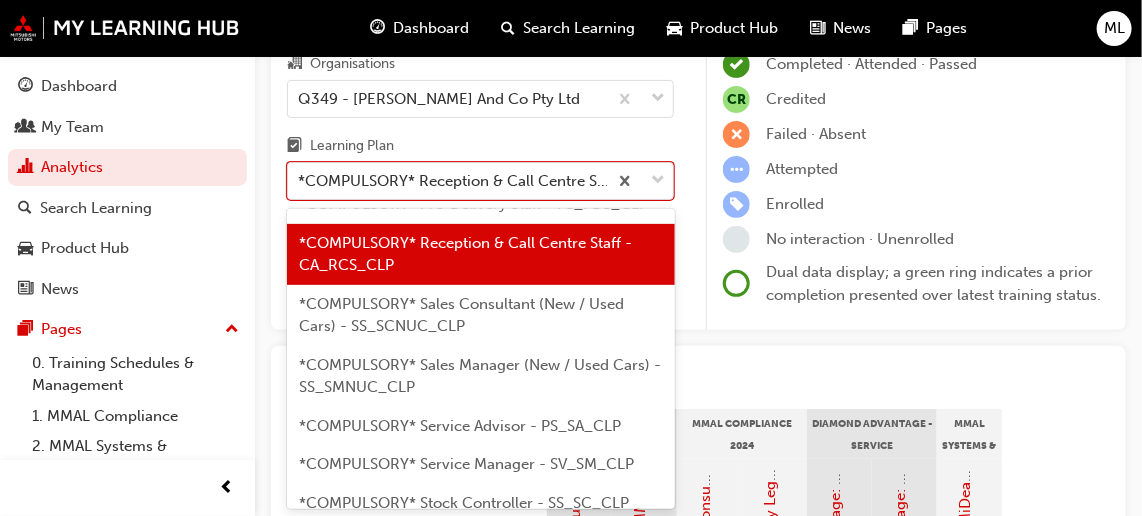 click on "*COMPULSORY* Sales Consultant (New / Used Cars) - SS_SCNUC_CLP" at bounding box center (481, 315) 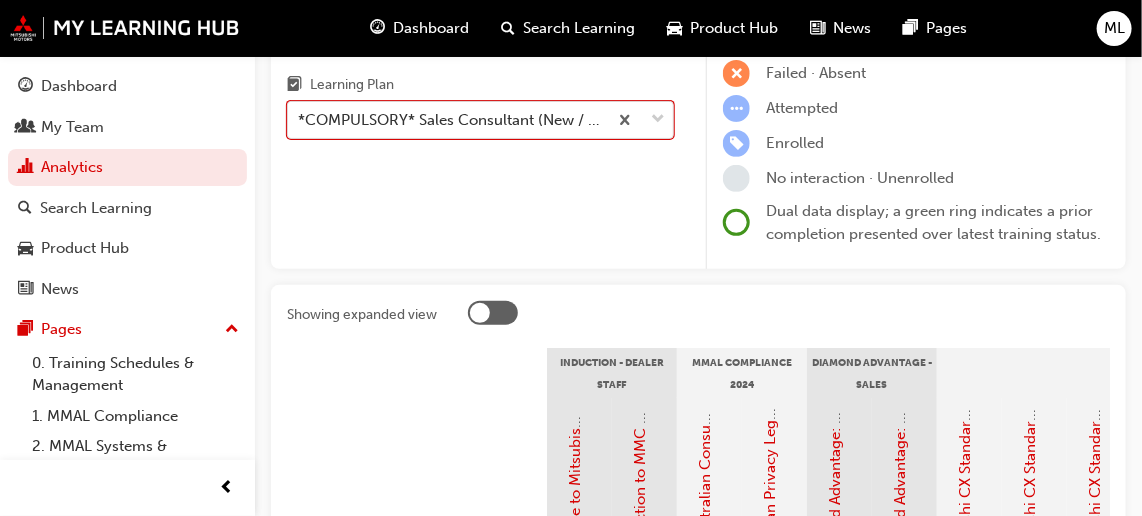 scroll, scrollTop: 469, scrollLeft: 0, axis: vertical 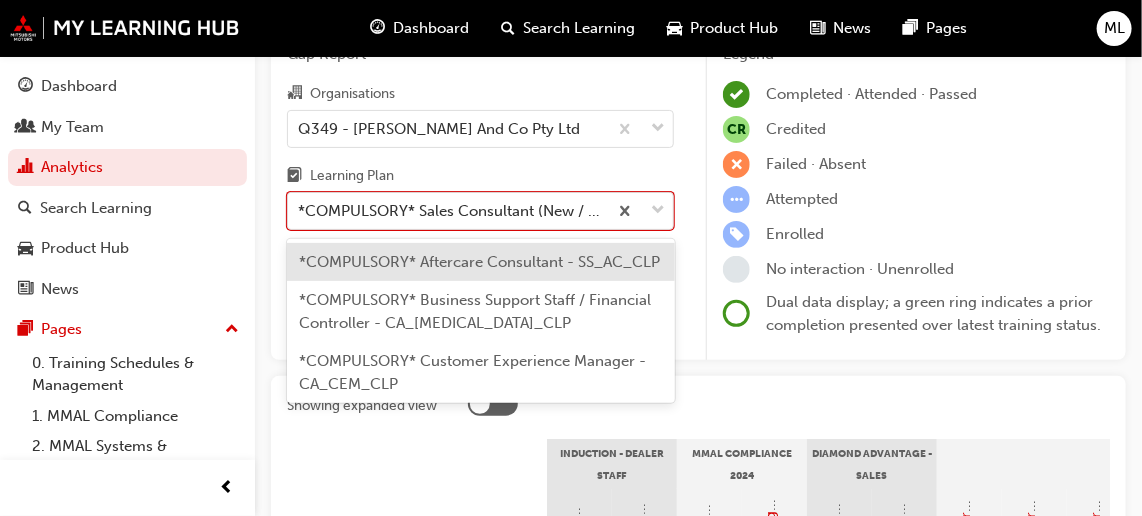 click on "Gap Report Organisations Q349 - Lindenberg And Co Pty Ltd Learning Plan   option *COMPULSORY* Sales Consultant (New / Used Cars) - SS_SCNUC_CLP, selected.    option *COMPULSORY* Aftercare Consultant - SS_AC_CLP focused, 1 of 33. 33 results available. Use Up and Down to choose options, press Enter to select the currently focused option, press Escape to exit the menu, press Tab to select the option and exit the menu. *COMPULSORY* Sales Consultant (New / Used Cars) - SS_SCNUC_CLP" at bounding box center (480, 194) 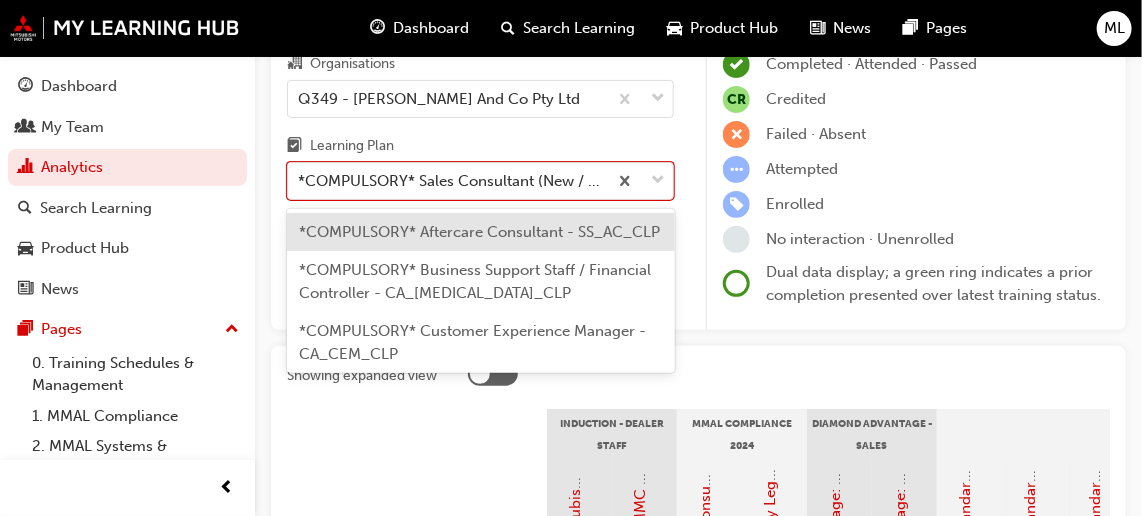 scroll, scrollTop: 648, scrollLeft: 0, axis: vertical 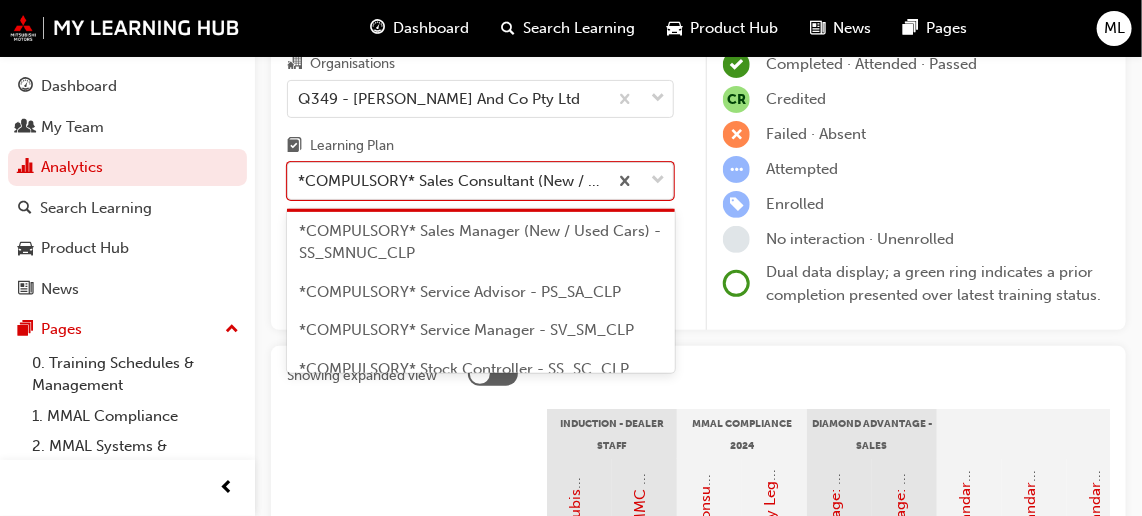 click on "*COMPULSORY* Service Advisor - PS_SA_CLP" at bounding box center [460, 292] 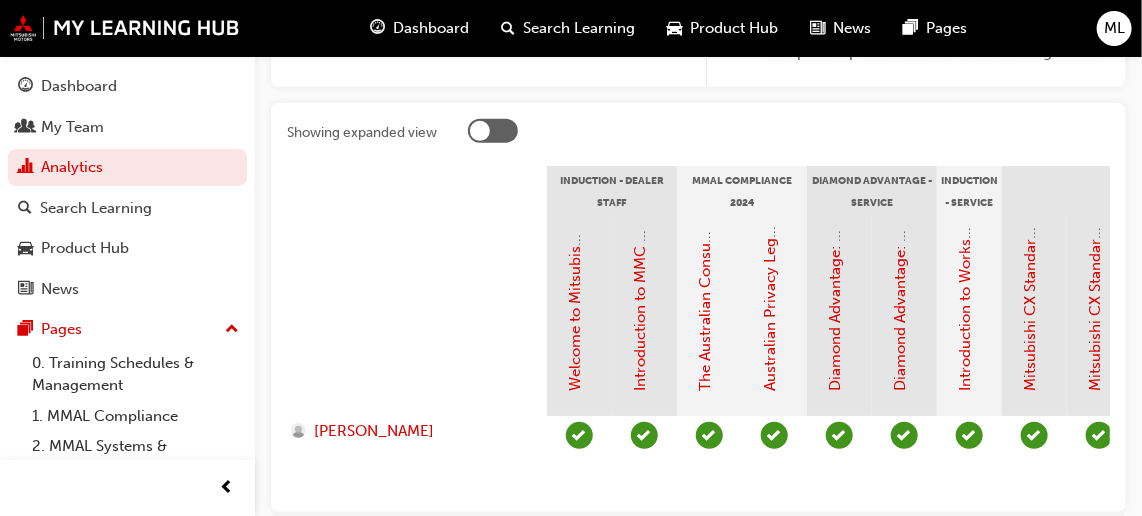 scroll, scrollTop: 469, scrollLeft: 0, axis: vertical 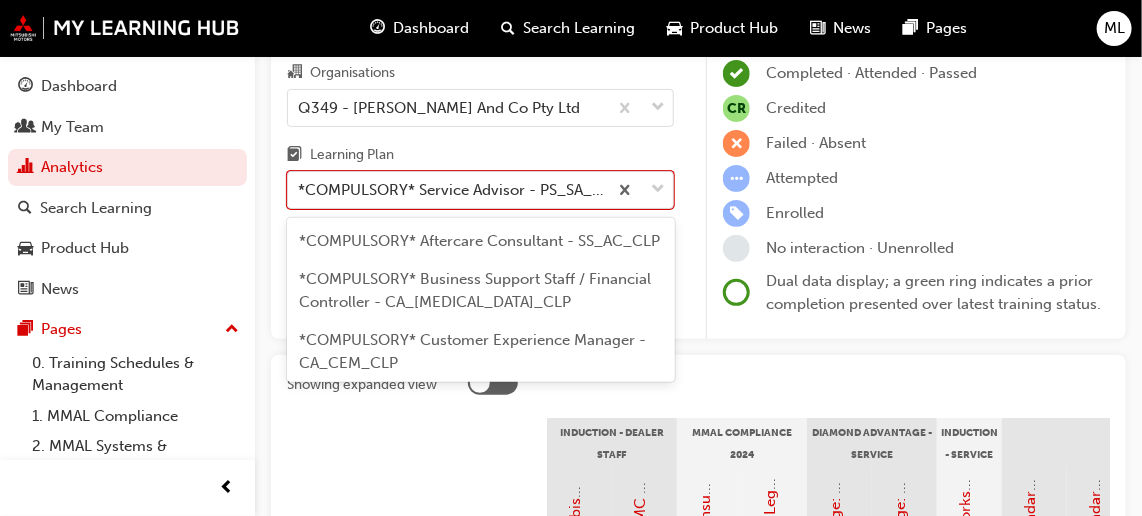 click on "Your version of Internet Explorer is outdated and not supported. Please upgrade to a  modern browser . Dashboard Search Learning Product Hub News Pages ML Dashboard My Team Analytics Search Learning Product Hub News Pages Pages 0. Training Schedules & Management 1. MMAL Compliance 2. MMAL Systems & Processes 3. Customer Excellence 4. Sales 5. Fleet & Business Solutions 6. Parts & Accessories 7. Service 8. Technical 9. MyLH Information All Pages Gap Report Gap Report Organisations Q349 - Lindenberg And Co Pty Ltd Learning Plan   option *COMPULSORY* Service Advisor - PS_SA_CLP, selected.    option *COMPULSORY* Service Advisor - PS_SA_CLP focused, 19 of 33. 33 results available. Use Up and Down to choose options, press Enter to select the currently focused option, press Escape to exit the menu, press Tab to select the option and exit the menu. *COMPULSORY* Service Advisor - PS_SA_CLP Legend Completed · Attended · Passed CR Credited Failed · Absent Attempted Enrolled No interaction · Unenrolled" at bounding box center (571, 132) 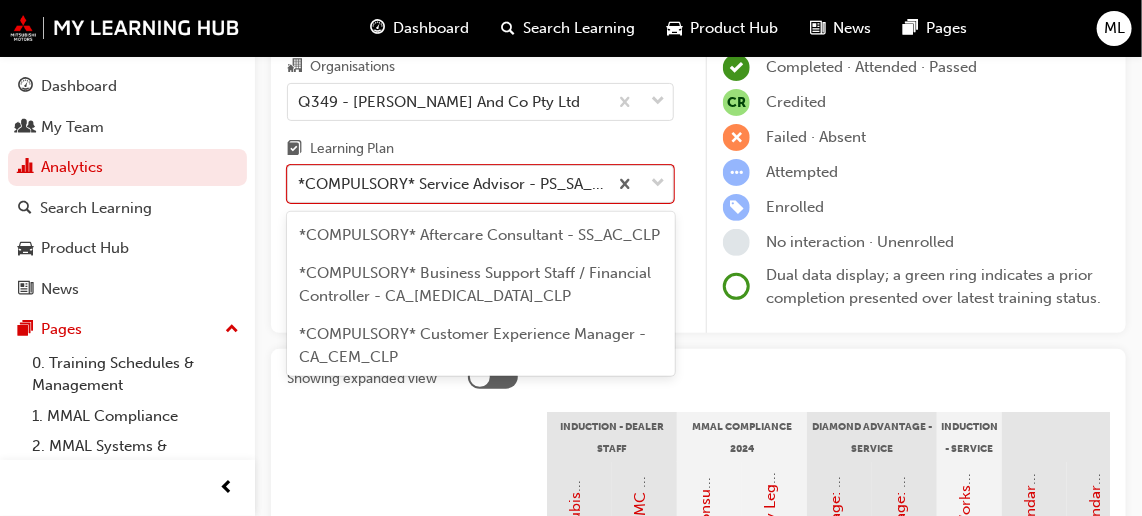 scroll, scrollTop: 739, scrollLeft: 0, axis: vertical 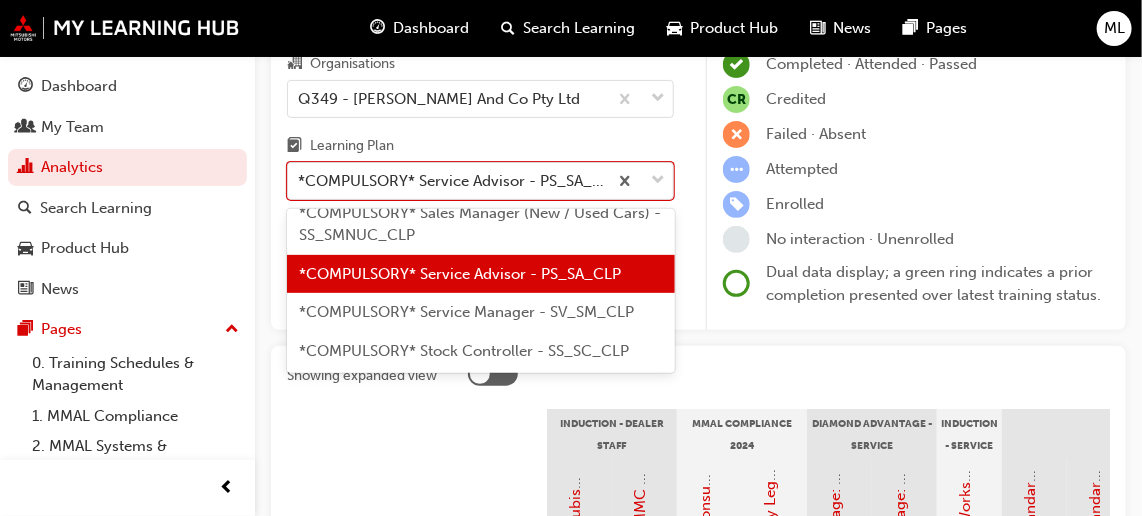 click on "*COMPULSORY* Service Manager - SV_SM_CLP" at bounding box center [466, 312] 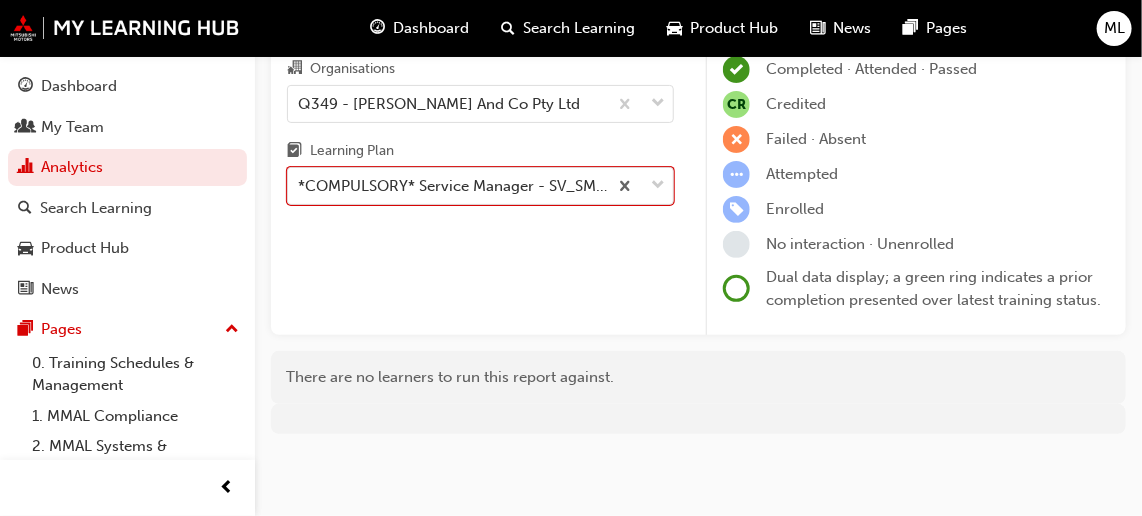 scroll, scrollTop: 129, scrollLeft: 0, axis: vertical 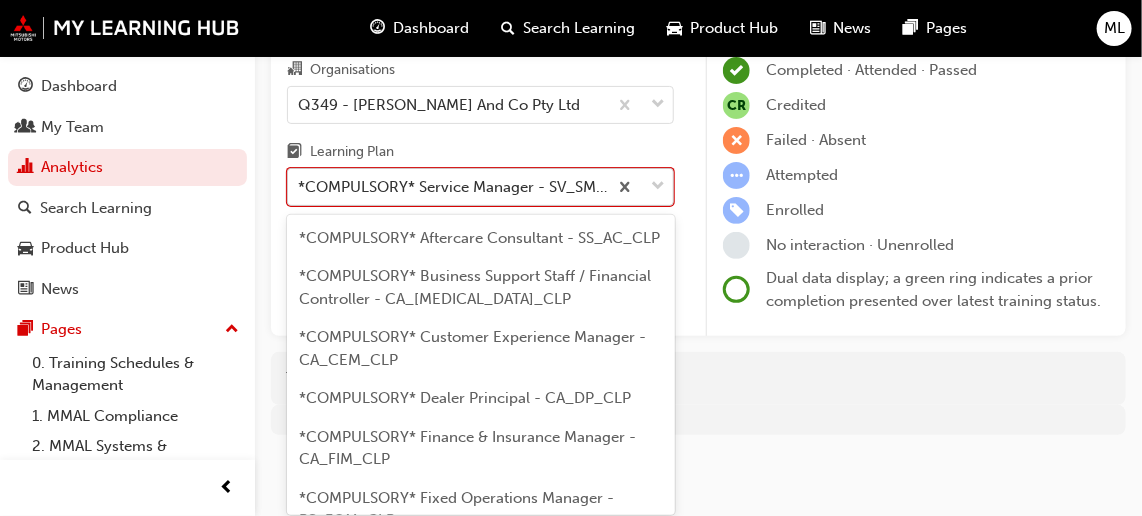 click on "*COMPULSORY* Service Manager - SV_SM_CLP" at bounding box center [447, 187] 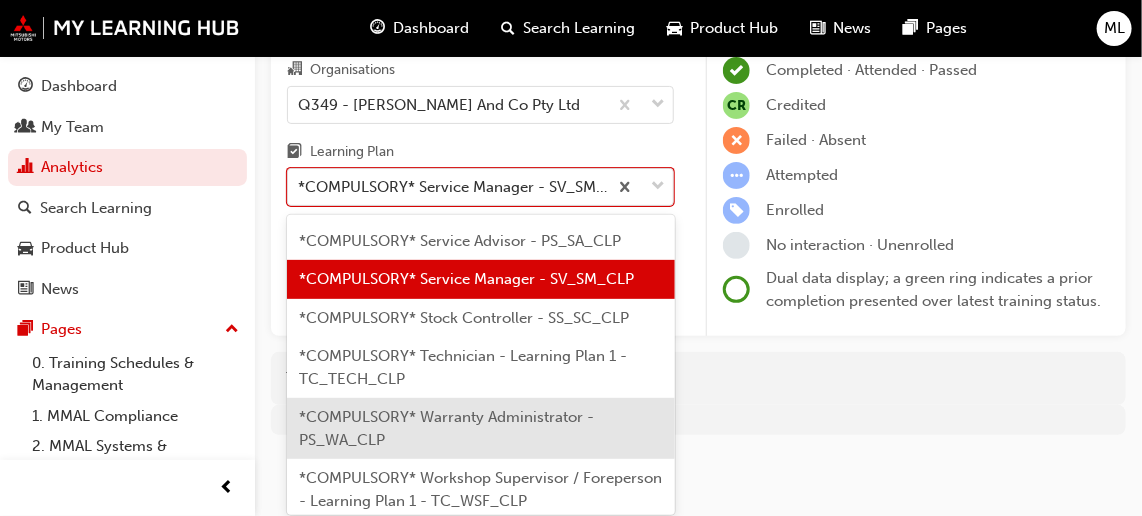 click on "*COMPULSORY* Warranty Administrator - PS_WA_CLP" at bounding box center (481, 428) 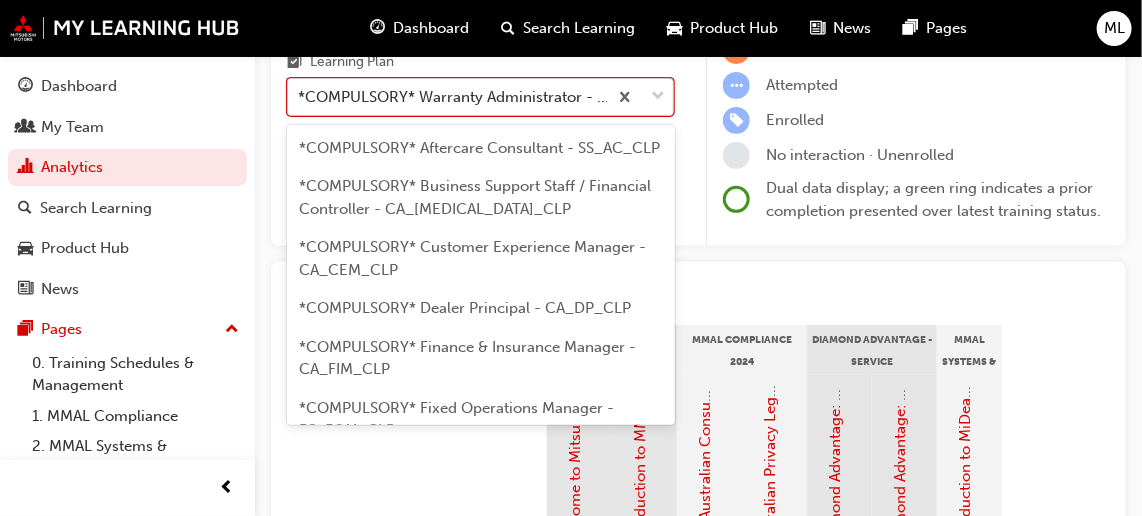 click on "*COMPULSORY* Warranty Administrator - PS_WA_CLP" at bounding box center [453, 97] 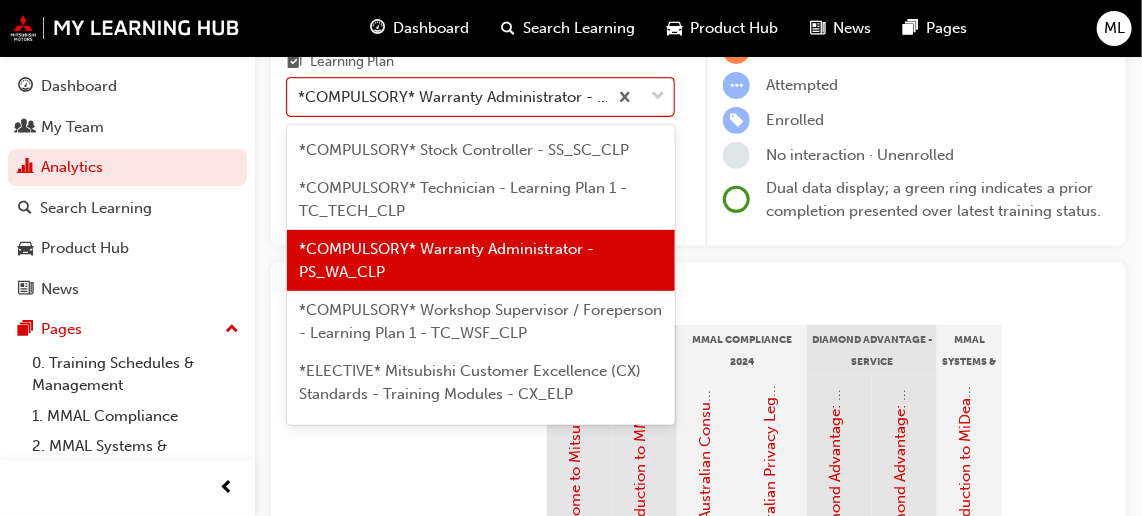 click on "*COMPULSORY* Workshop Supervisor / Foreperson - Learning Plan 1 - TC_WSF_CLP" at bounding box center [481, 321] 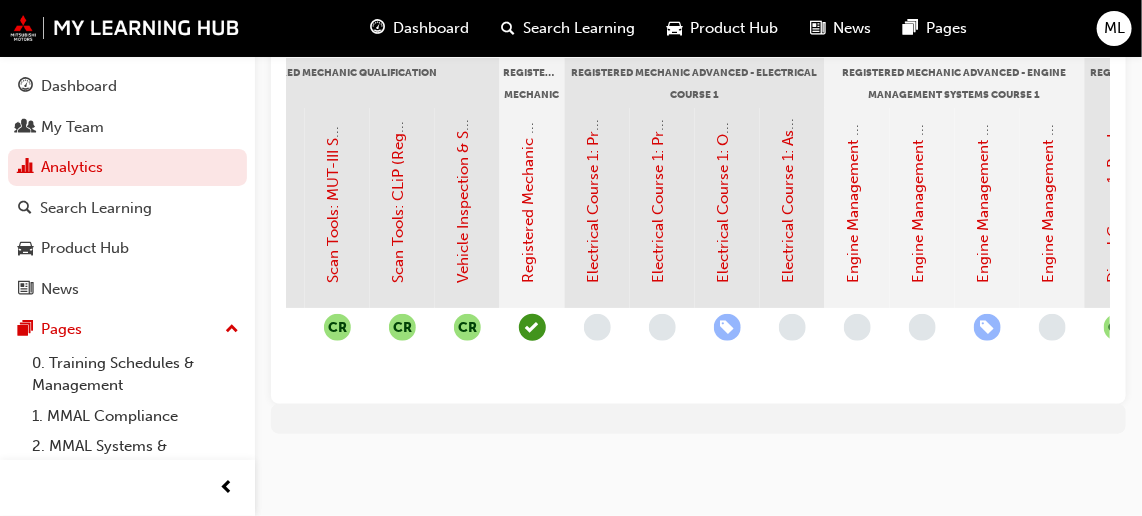 scroll, scrollTop: 0, scrollLeft: 1153, axis: horizontal 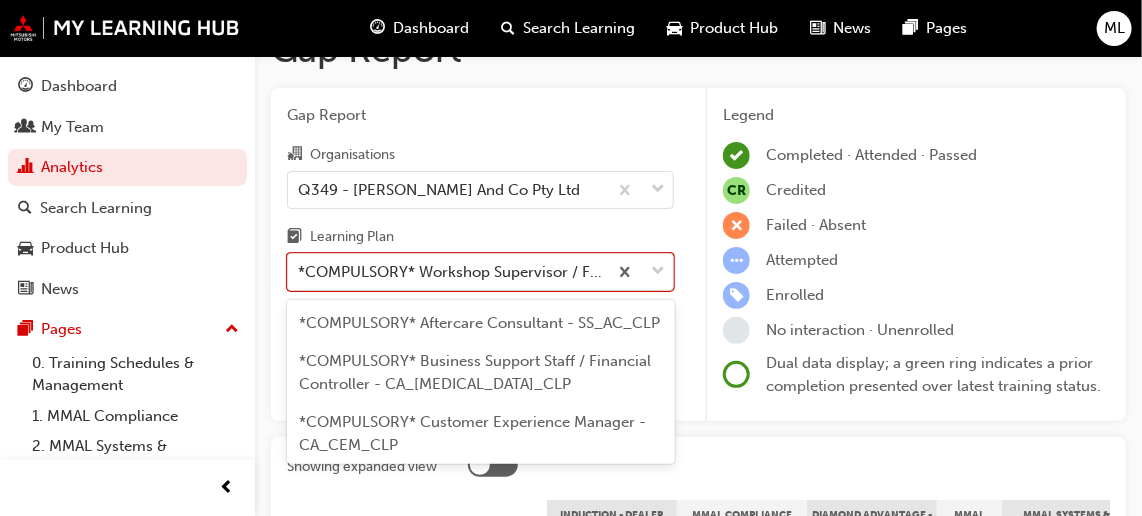 click on "Your version of Internet Explorer is outdated and not supported. Please upgrade to a  modern browser . Dashboard Search Learning Product Hub News Pages ML Dashboard My Team Analytics Search Learning Product Hub News Pages Pages 0. Training Schedules & Management 1. MMAL Compliance 2. MMAL Systems & Processes 3. Customer Excellence 4. Sales 5. Fleet & Business Solutions 6. Parts & Accessories 7. Service 8. Technical 9. MyLH Information All Pages Gap Report Gap Report Organisations Q349 - Lindenberg And Co Pty Ltd Learning Plan   option *COMPULSORY* Workshop Supervisor / Foreperson - Learning Plan 1 - TC_WSF_CLP, selected.    option *COMPULSORY* Service Manager - SV_SM_CLP focused, 20 of 33. 33 results available. Use Up and Down to choose options, press Enter to select the currently focused option, press Escape to exit the menu, press Tab to select the option and exit the menu. *COMPULSORY* Workshop Supervisor / Foreperson - Learning Plan 1 - TC_WSF_CLP Legend Completed · Attended · Passed CR Credited CR CR" at bounding box center [571, 214] 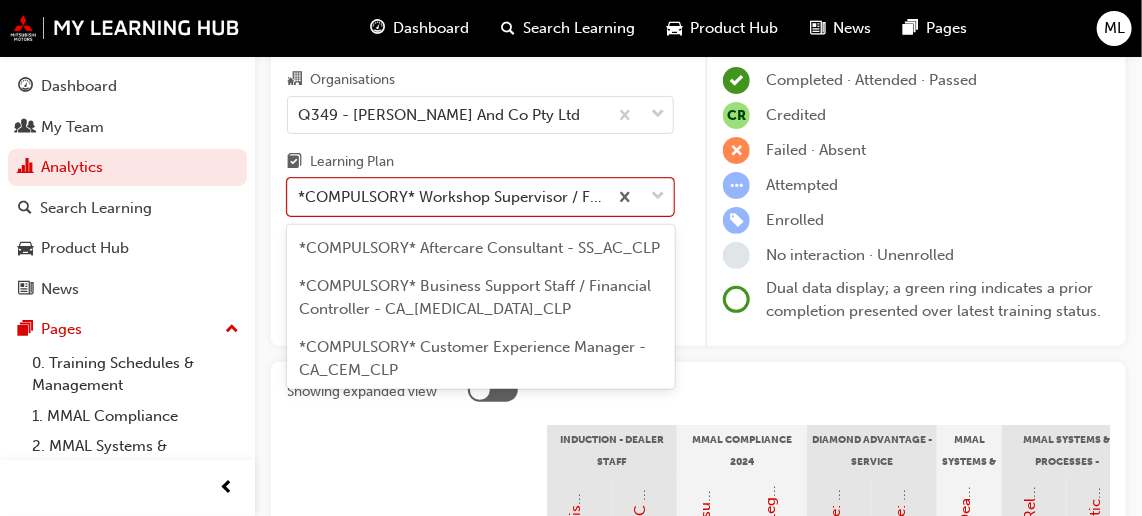 scroll, scrollTop: 1008, scrollLeft: 0, axis: vertical 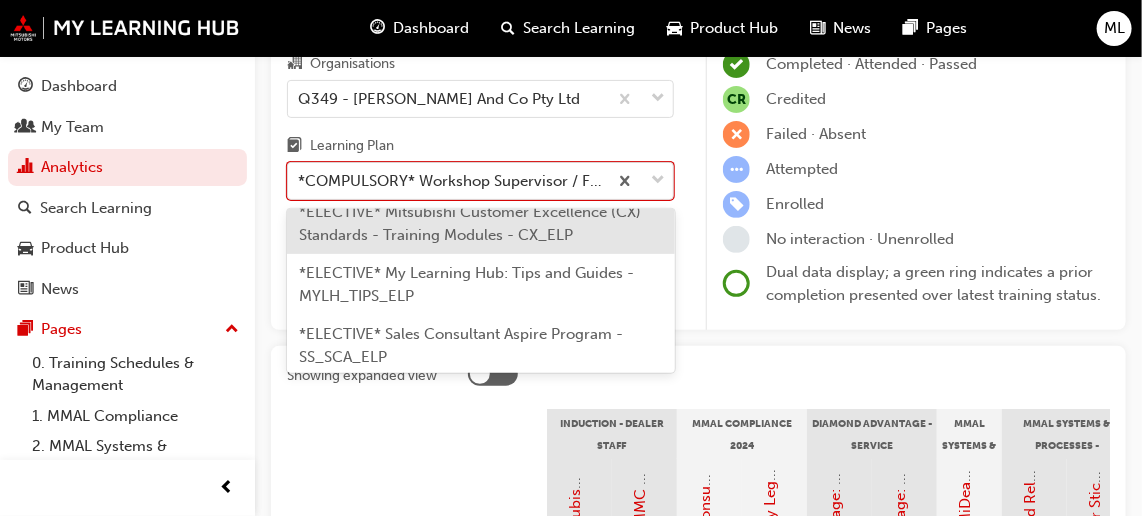 click on "*ELECTIVE* Mitsubishi Customer Excellence (CX) Standards - Training Modules - CX_ELP" at bounding box center [470, 223] 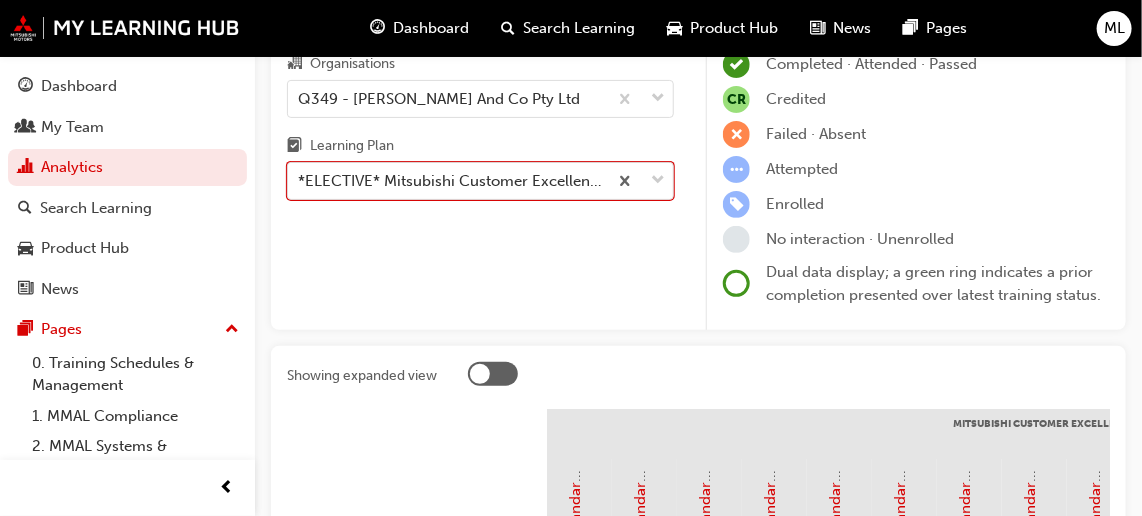 scroll, scrollTop: 408, scrollLeft: 0, axis: vertical 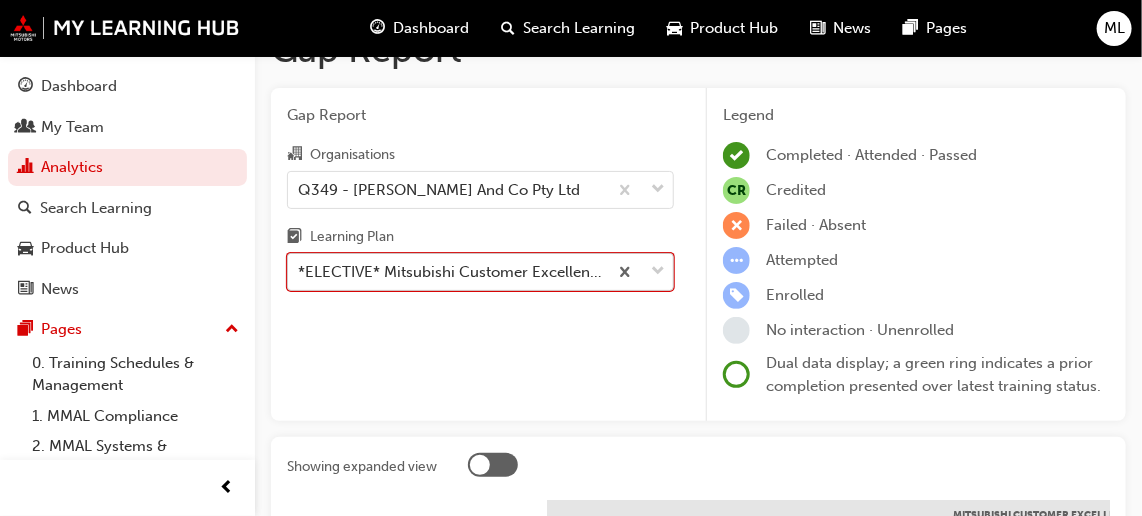 click on "Your version of Internet Explorer is outdated and not supported. Please upgrade to a  modern browser . Dashboard Search Learning Product Hub News Pages ML Dashboard My Team Analytics Search Learning Product Hub News Pages Pages 0. Training Schedules & Management 1. MMAL Compliance 2. MMAL Systems & Processes 3. Customer Excellence 4. Sales 5. Fleet & Business Solutions 6. Parts & Accessories 7. Service 8. Technical 9. MyLH Information All Pages Gap Report Gap Report Organisations Q349 - Lindenberg And Co Pty Ltd Learning Plan   option *ELECTIVE* Mitsubishi Customer Excellence (CX) Standards - Training Modules - CX_ELP, selected.     0 results available. Select is focused ,type to refine list, press Down to open the menu,  *ELECTIVE* Mitsubishi Customer Excellence (CX) Standards - Training Modules - CX_ELP Legend Completed · Attended · Passed CR Credited Failed · Absent Attempted Enrolled No interaction · Unenrolled Showing expanded view Mitsubishi Customer Excellence (CX) Standards - Sales Journey" at bounding box center [571, 214] 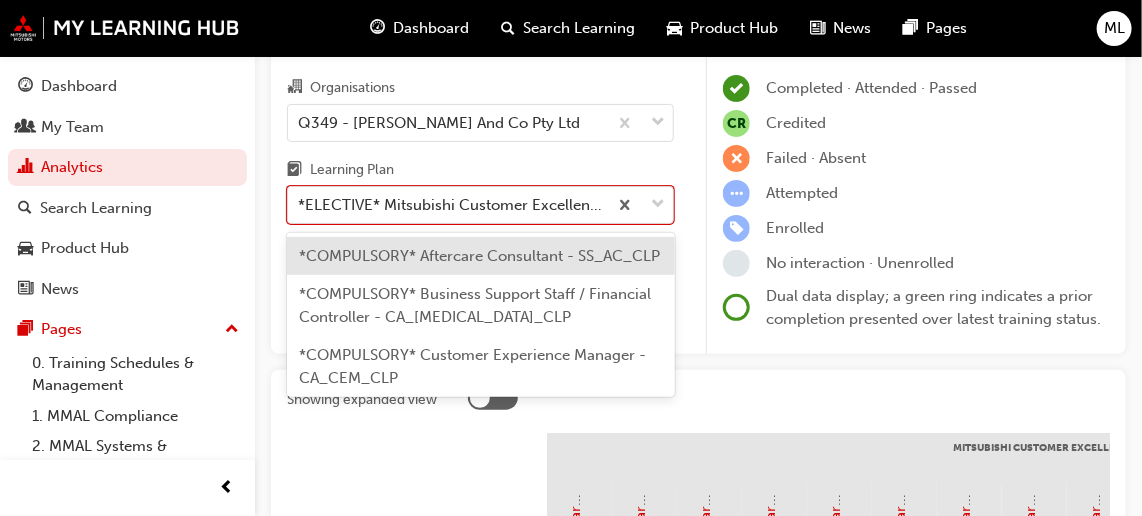 scroll, scrollTop: 128, scrollLeft: 0, axis: vertical 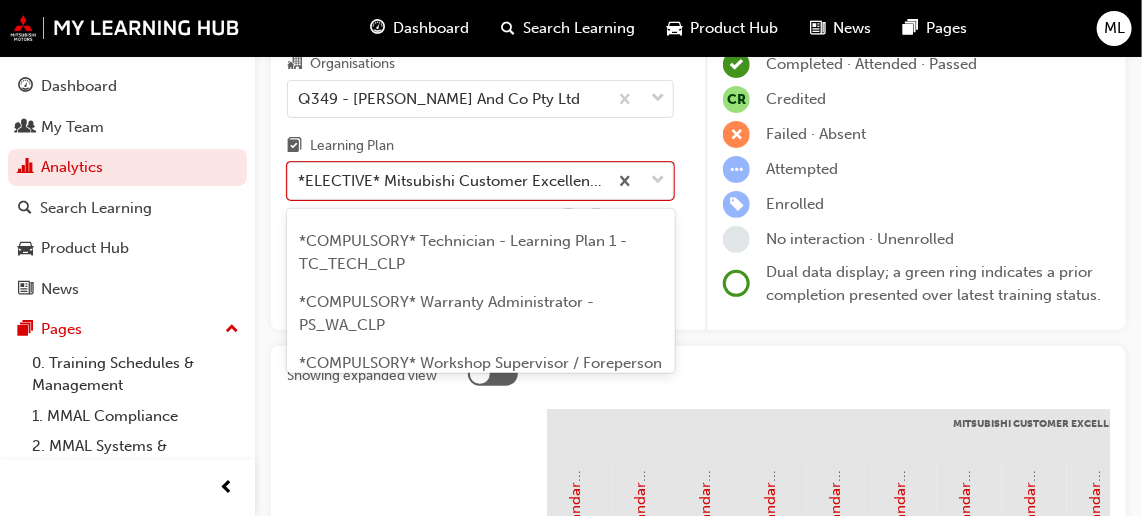 drag, startPoint x: 659, startPoint y: 308, endPoint x: 661, endPoint y: 322, distance: 14.142136 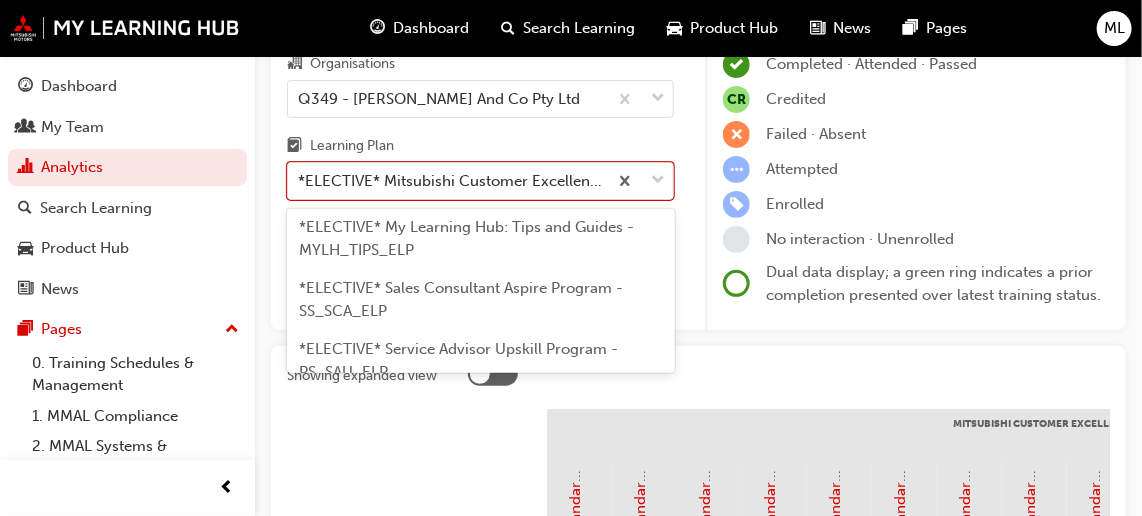 scroll, scrollTop: 1308, scrollLeft: 0, axis: vertical 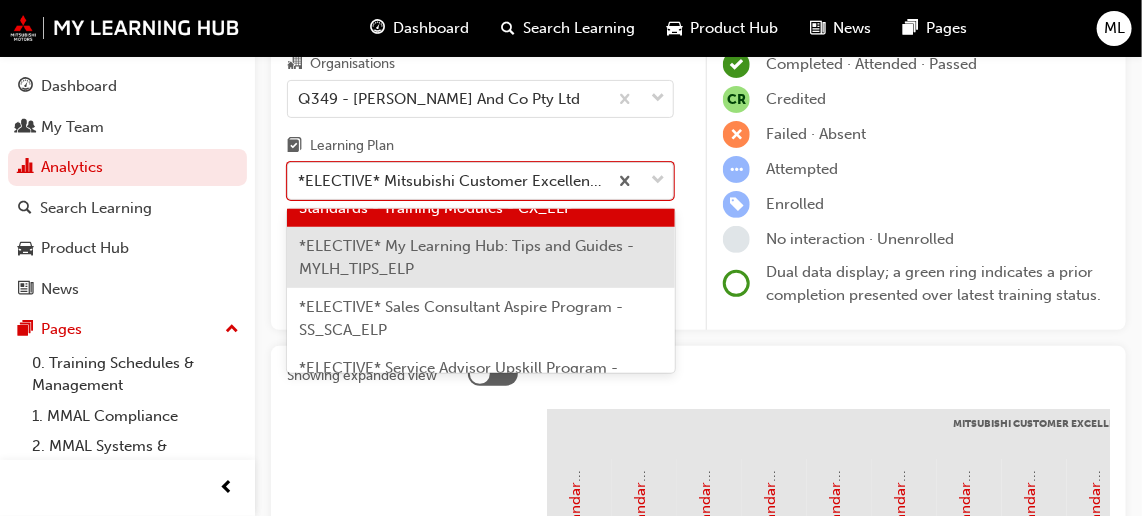 click on "*ELECTIVE* My Learning Hub: Tips and Guides - MYLH_TIPS_ELP" at bounding box center (481, 257) 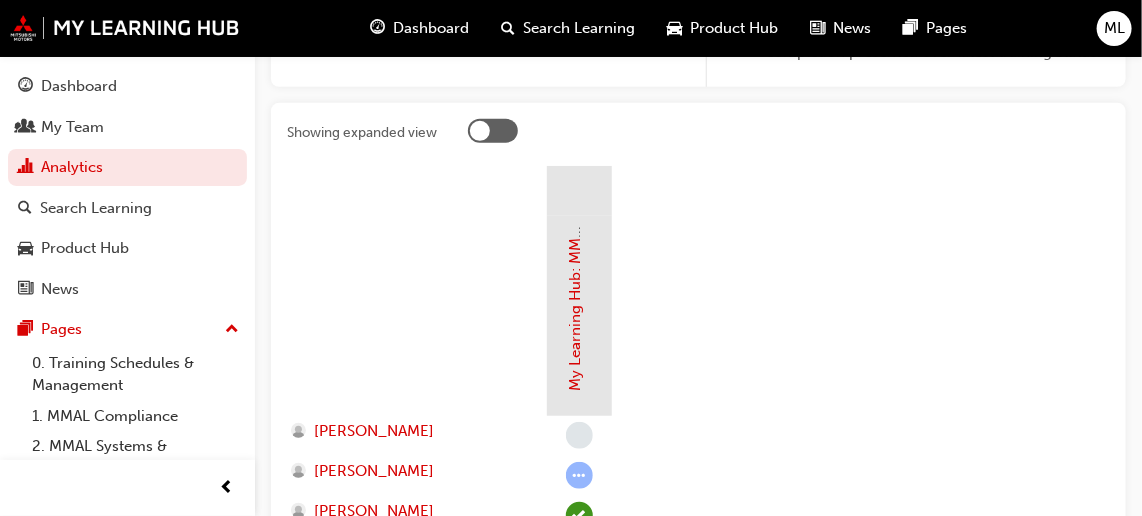 scroll, scrollTop: 0, scrollLeft: 0, axis: both 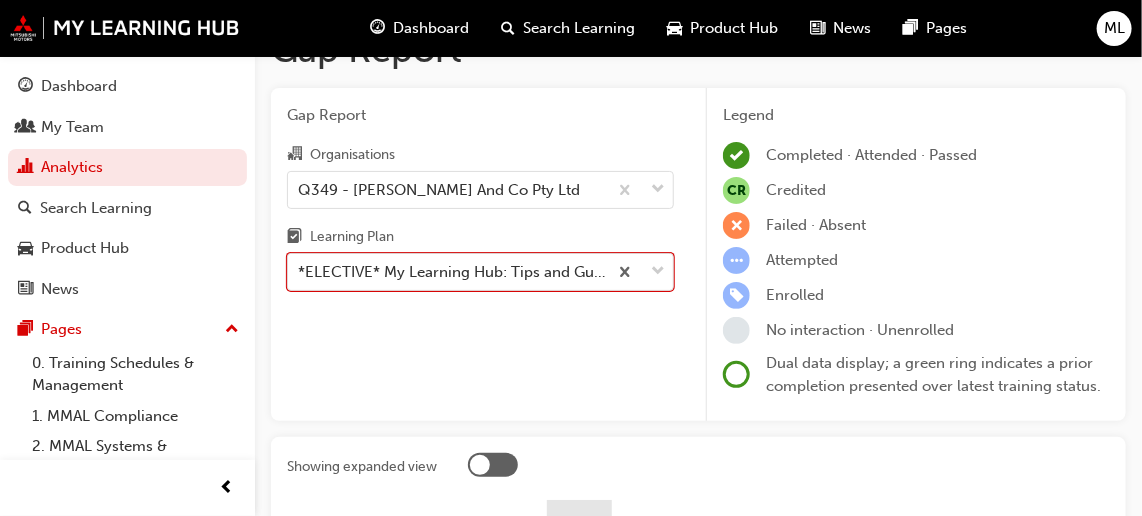 click on "Your version of Internet Explorer is outdated and not supported. Please upgrade to a  modern browser . Dashboard Search Learning Product Hub News Pages ML Dashboard My Team Analytics Search Learning Product Hub News Pages Pages 0. Training Schedules & Management 1. MMAL Compliance 2. MMAL Systems & Processes 3. Customer Excellence 4. Sales 5. Fleet & Business Solutions 6. Parts & Accessories 7. Service 8. Technical 9. MyLH Information All Pages Gap Report Gap Report Organisations Q349 - Lindenberg And Co Pty Ltd Learning Plan   option *ELECTIVE* My Learning Hub: Tips and Guides - MYLH_TIPS_ELP, selected.     0 results available. Select is focused ,type to refine list, press Down to open the menu,  *ELECTIVE* My Learning Hub: Tips and Guides - MYLH_TIPS_ELP Legend Completed · Attended · Passed CR Credited Failed · Absent Attempted Enrolled No interaction · Unenrolled Dual data display; a green ring indicates a prior completion presented over latest training status. Showing expanded view ANTHONY LONERGAN" at bounding box center [571, 214] 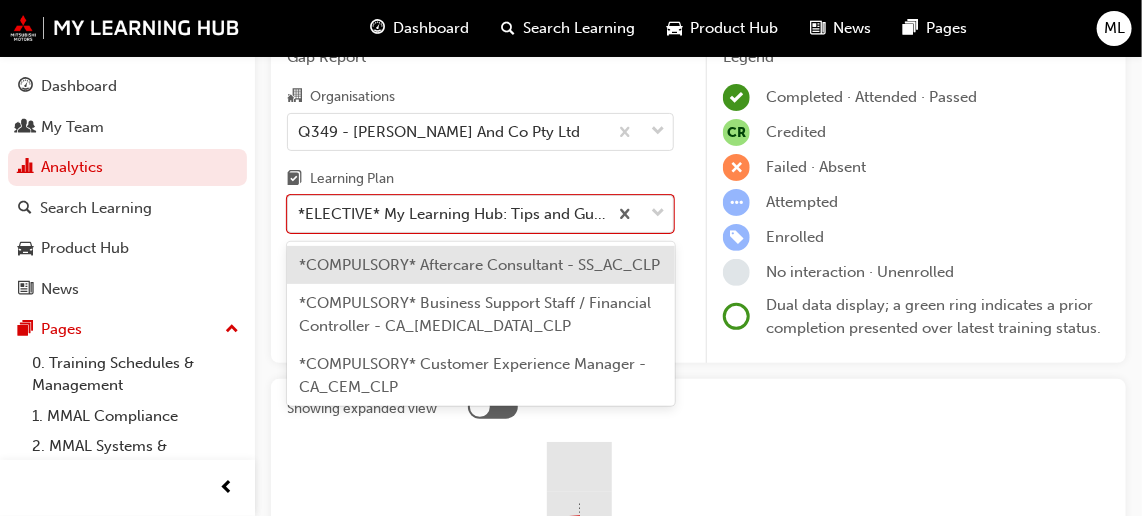 scroll, scrollTop: 128, scrollLeft: 0, axis: vertical 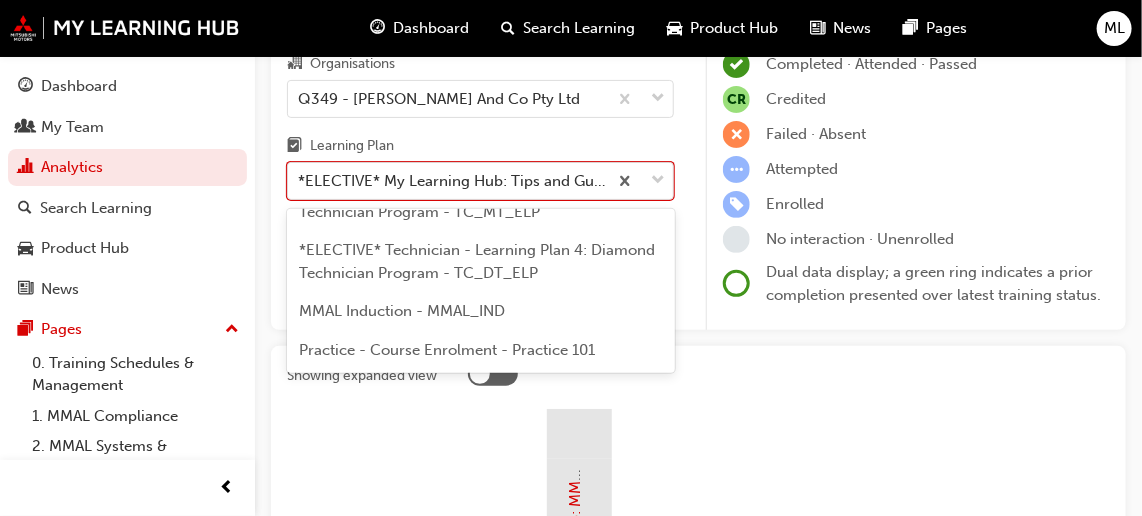 click on "MMAL Induction - MMAL_IND" at bounding box center [402, 311] 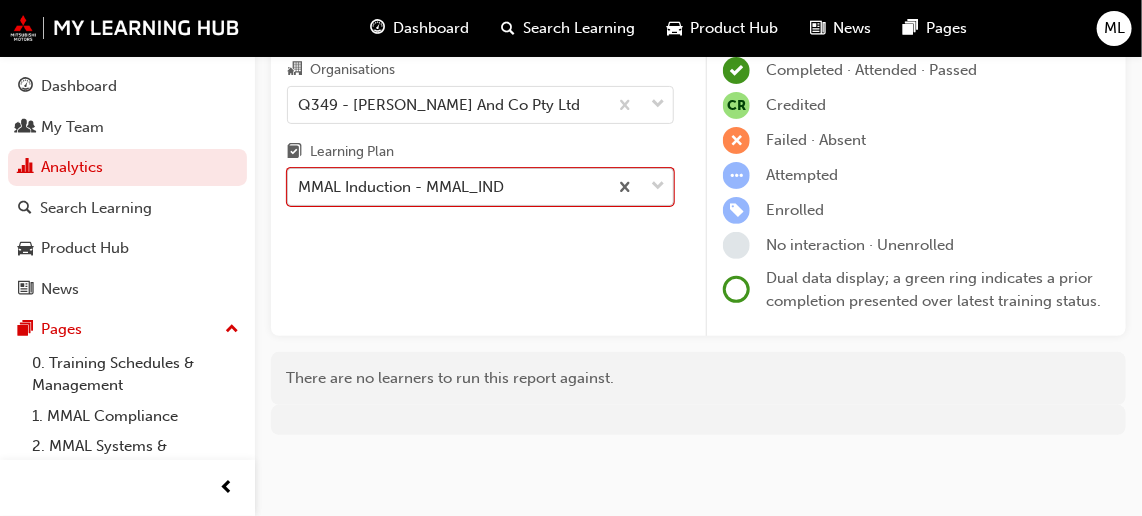 click at bounding box center [658, 187] 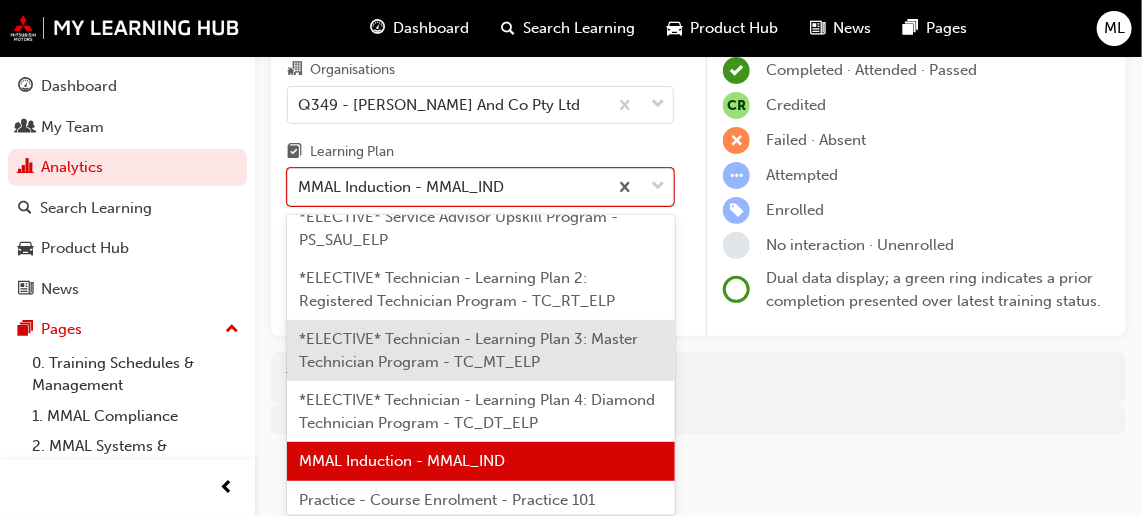 scroll, scrollTop: 1495, scrollLeft: 0, axis: vertical 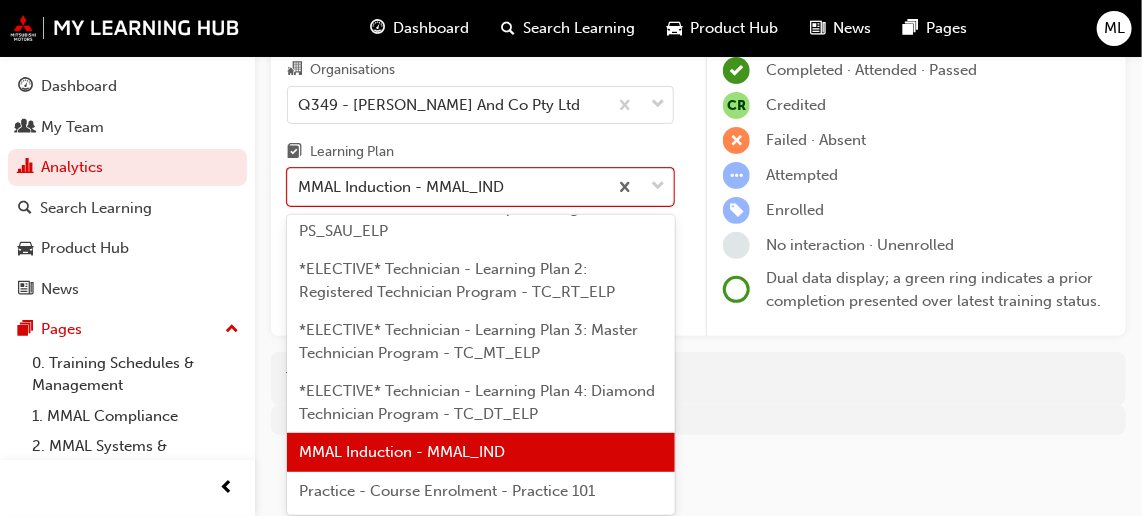 click on "There are no learners to run this report against." at bounding box center [698, 378] 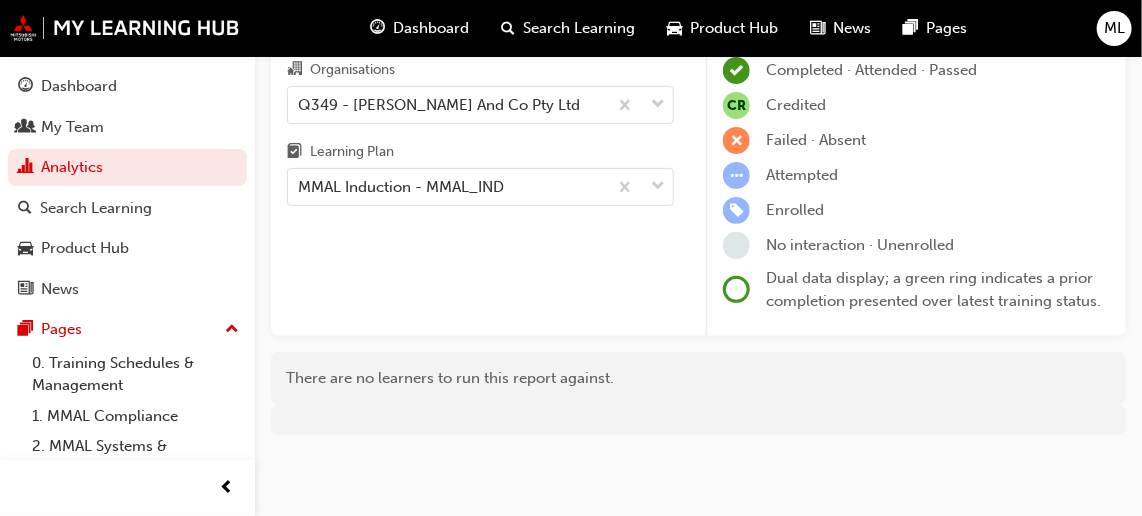 scroll, scrollTop: 0, scrollLeft: 0, axis: both 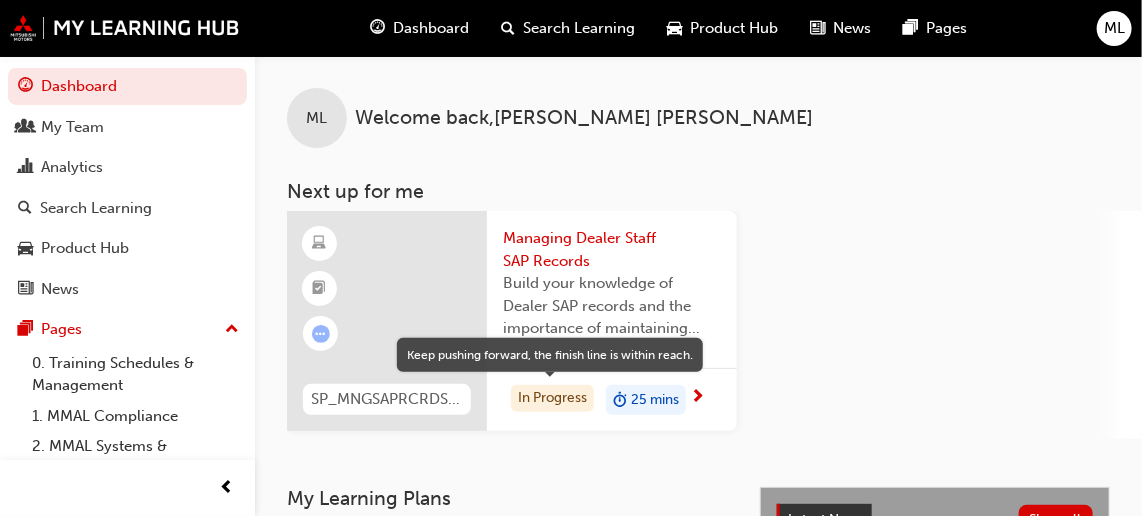 click on "In Progress" at bounding box center [552, 398] 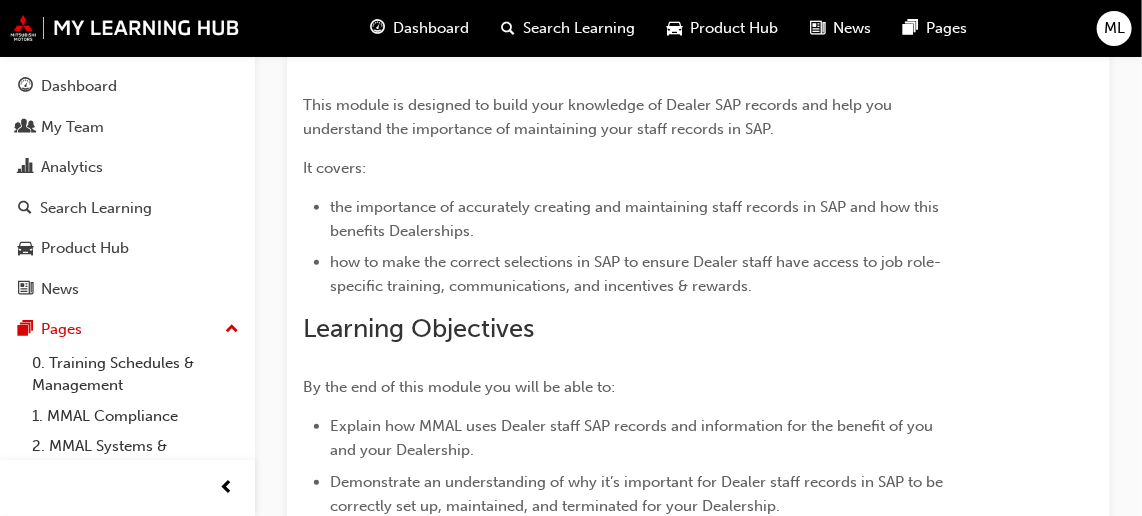 scroll, scrollTop: 0, scrollLeft: 0, axis: both 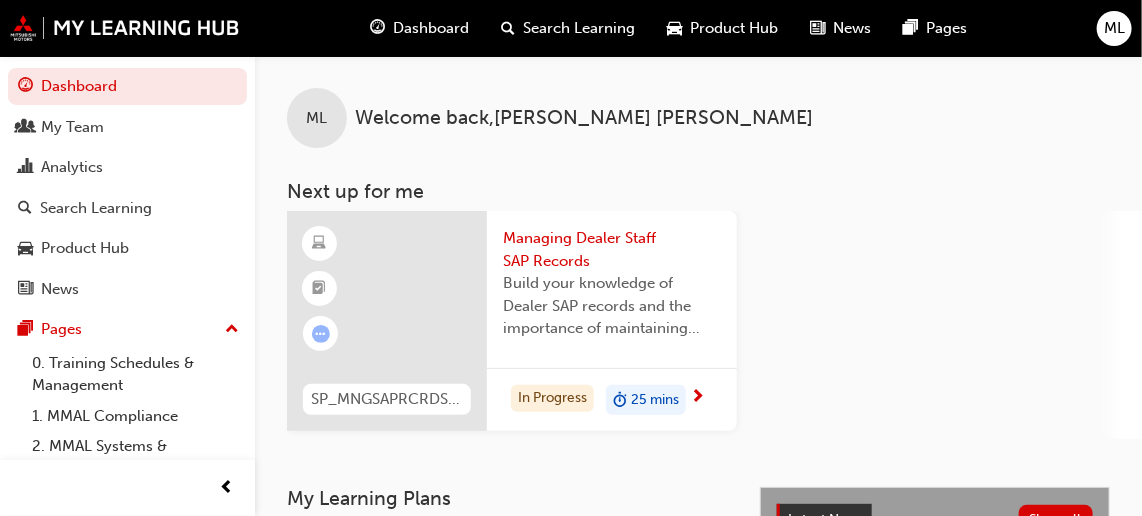 click on "Managing Dealer Staff SAP Records" at bounding box center [612, 249] 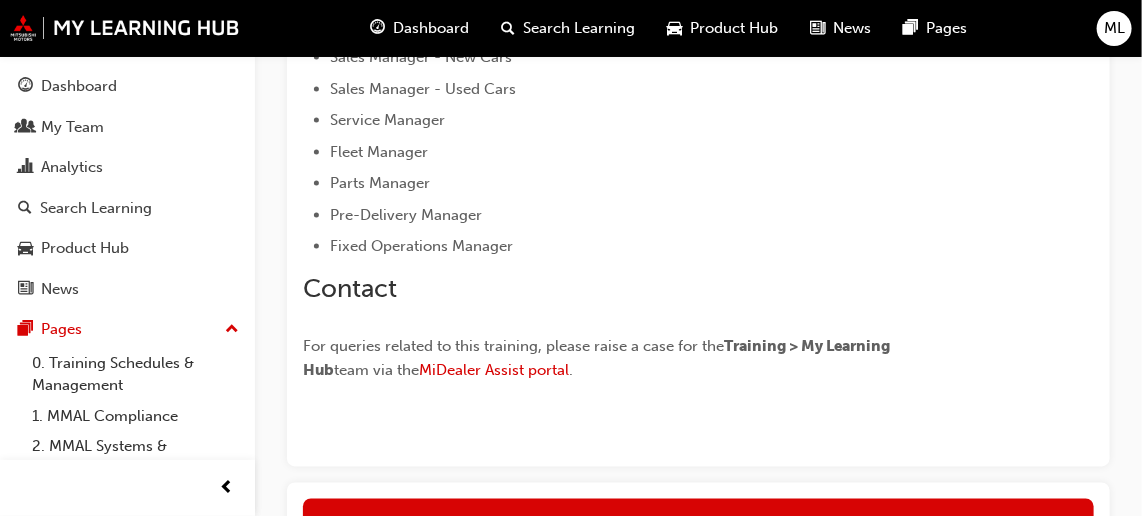scroll, scrollTop: 1251, scrollLeft: 0, axis: vertical 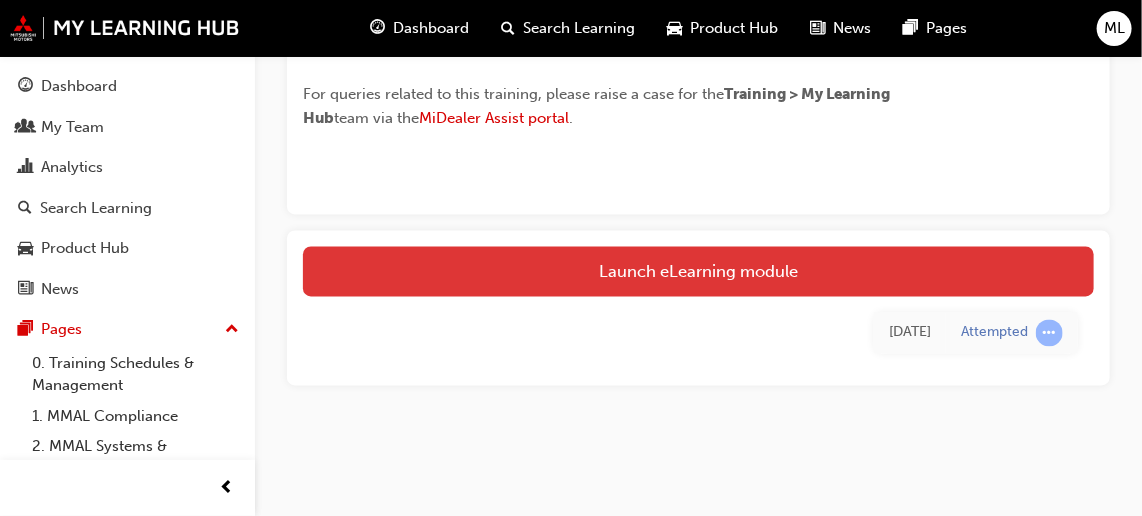 click on "Launch eLearning module" at bounding box center (698, 272) 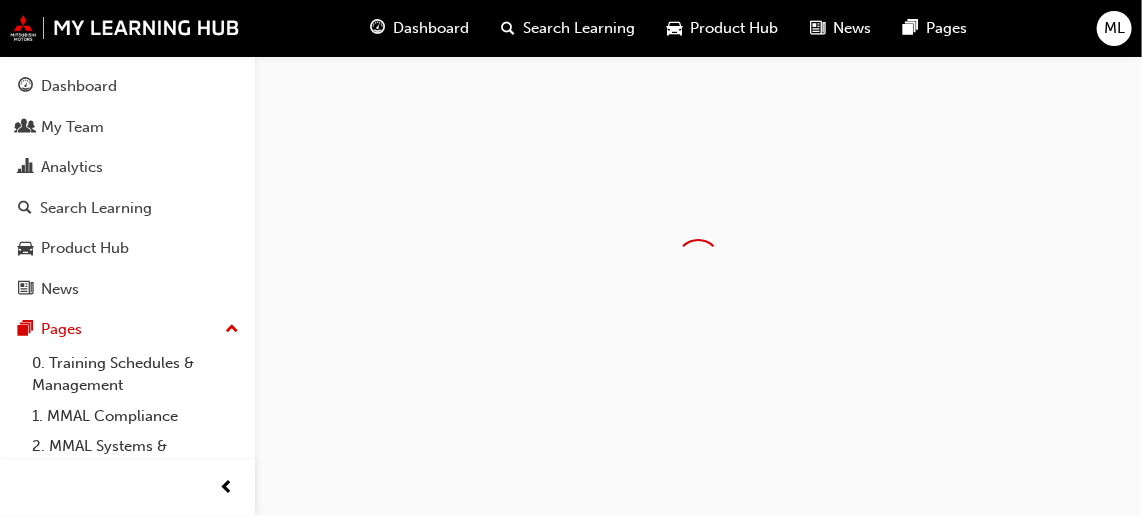 scroll, scrollTop: 0, scrollLeft: 0, axis: both 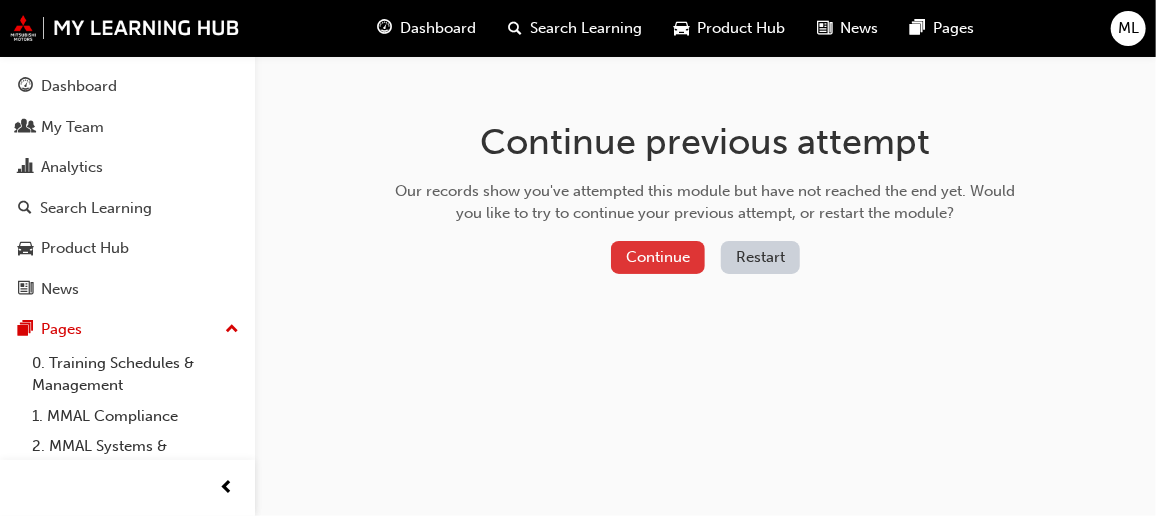 click on "Continue" at bounding box center [658, 257] 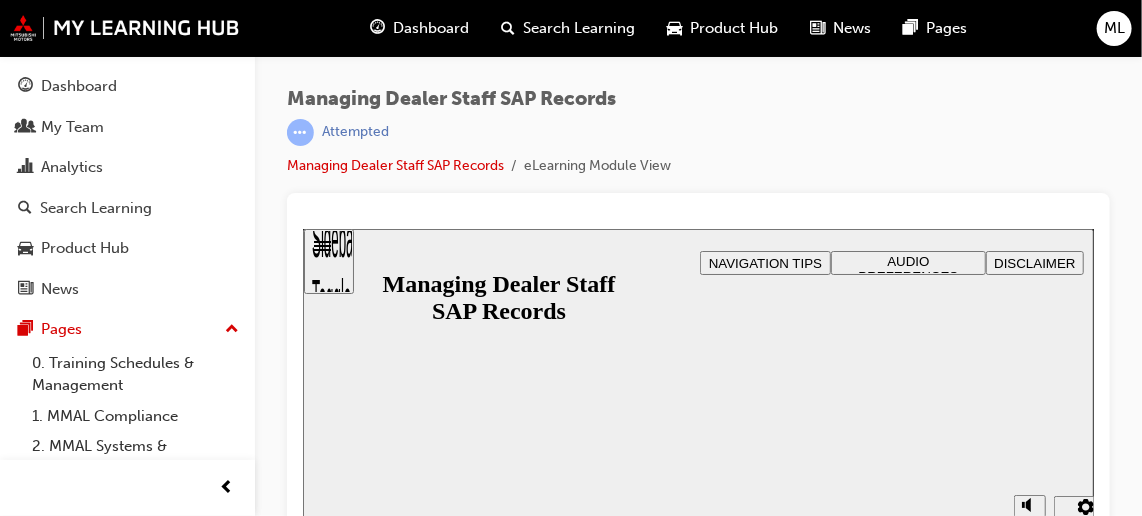 scroll, scrollTop: 26, scrollLeft: 0, axis: vertical 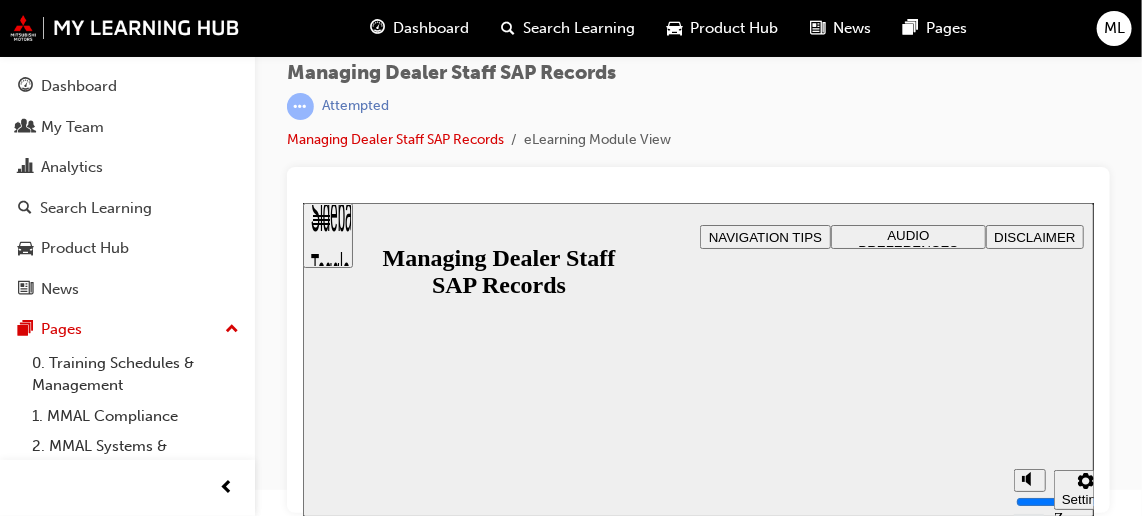 click on "Resume" at bounding box center (340, 1306) 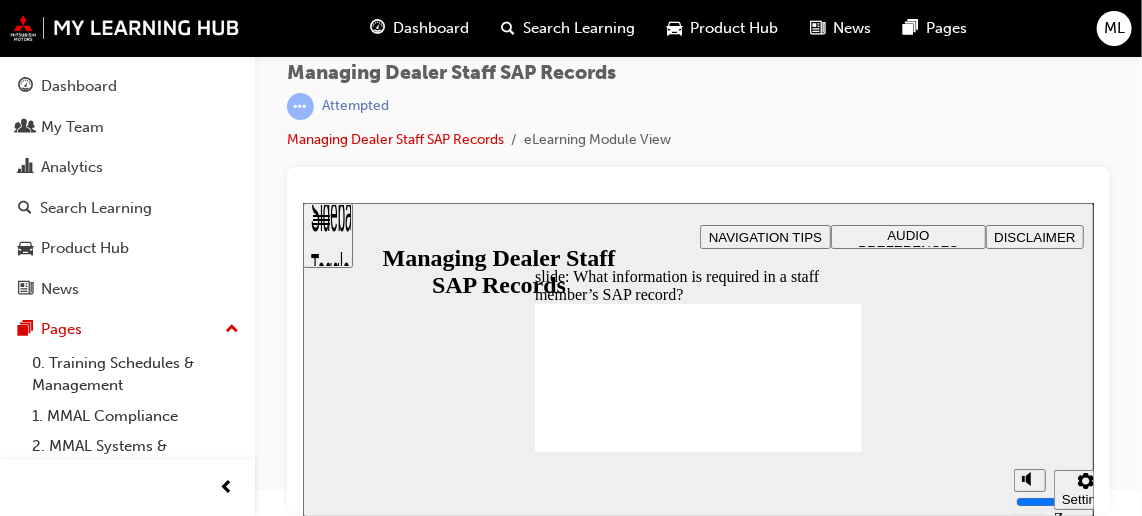 click 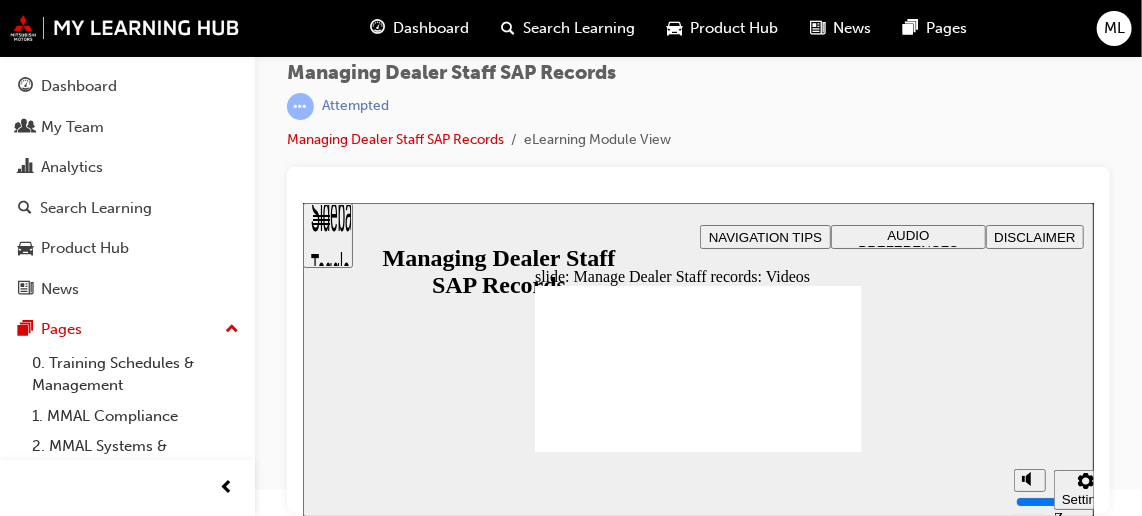 click at bounding box center (697, 1065) 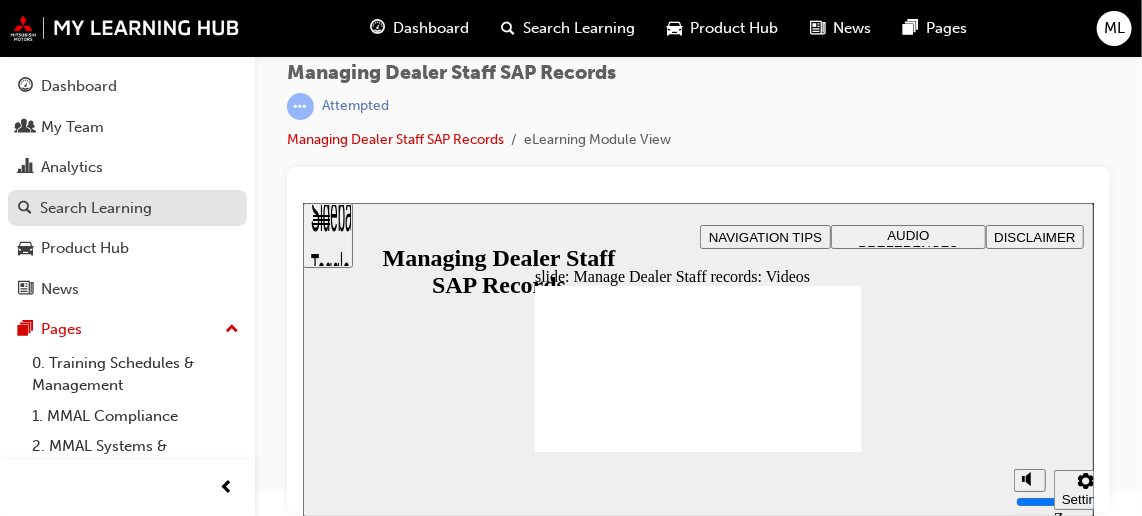 click on "Search Learning" at bounding box center [127, 208] 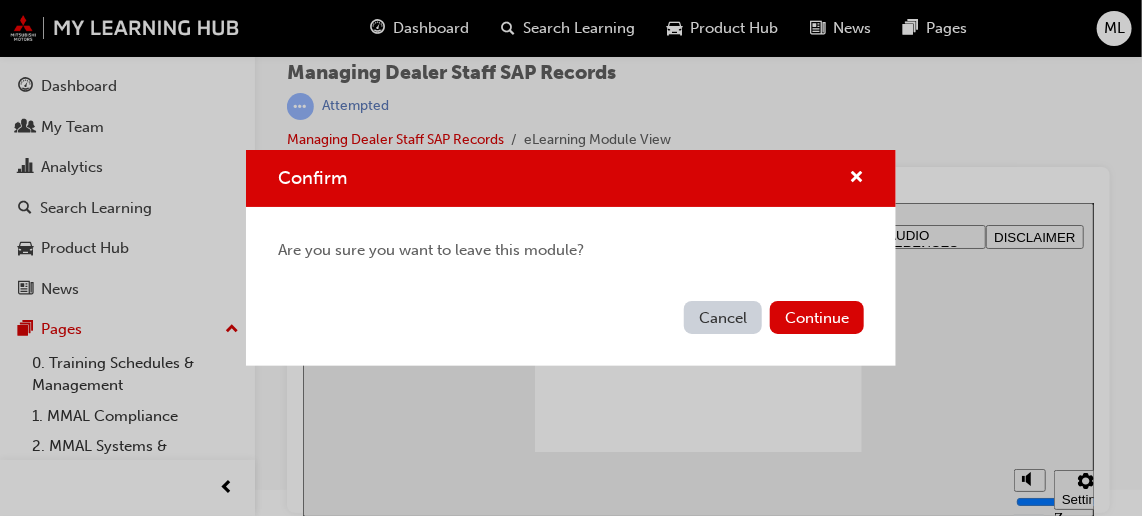 click on "Cancel" at bounding box center [723, 317] 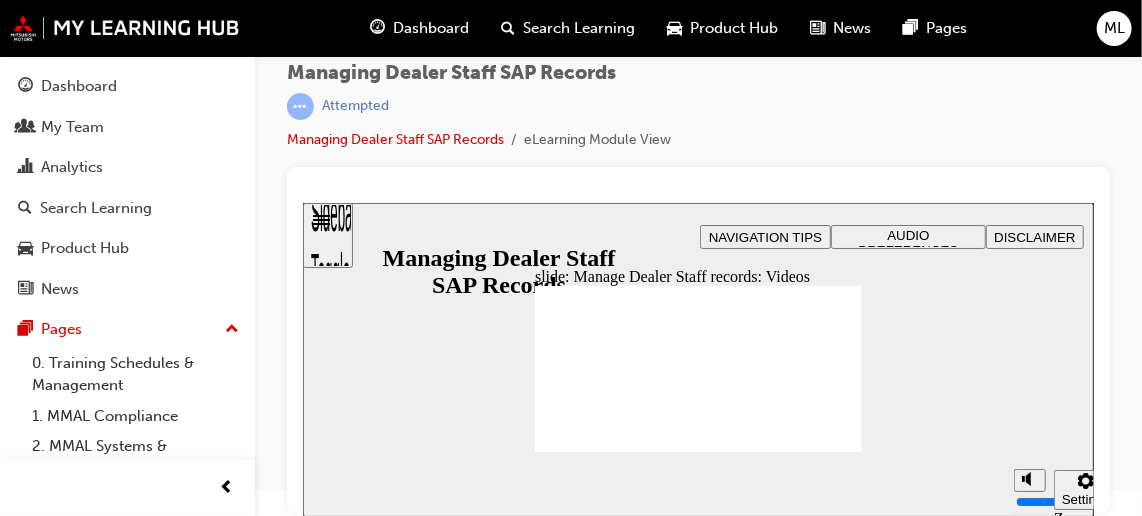 click at bounding box center (697, 1065) 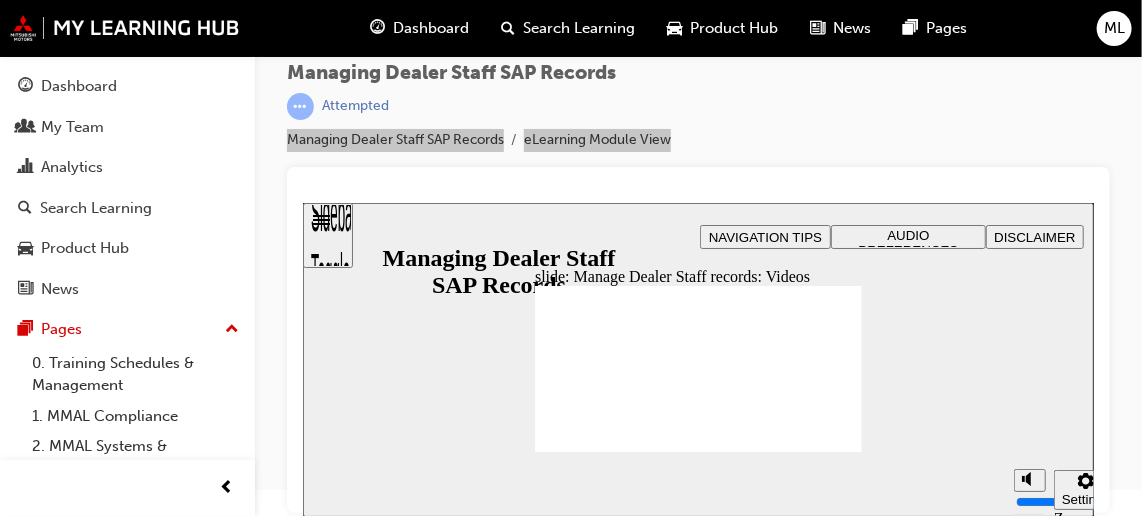 click on "Sidebar Toggle" at bounding box center (327, 242) 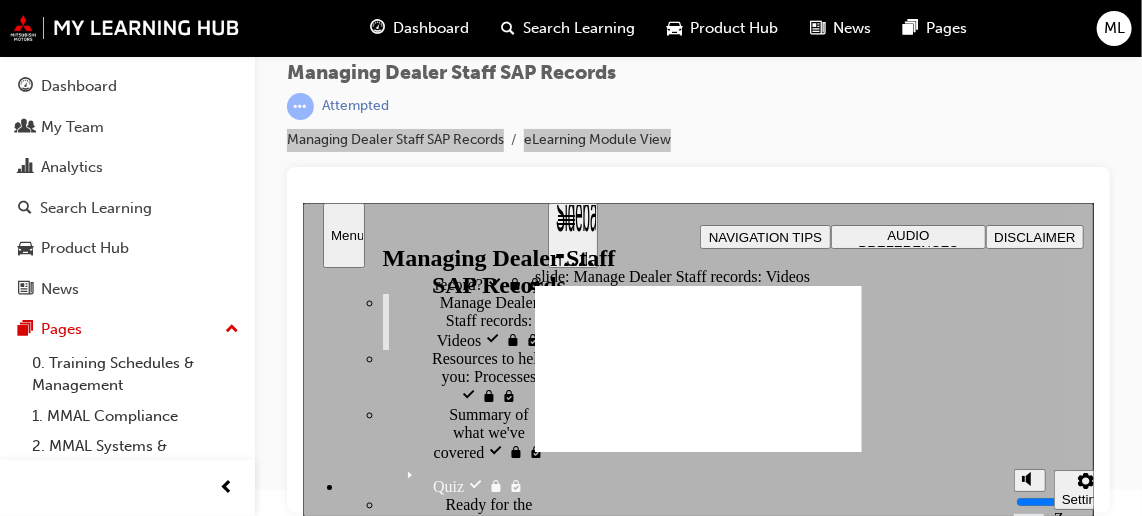 scroll, scrollTop: 978, scrollLeft: 0, axis: vertical 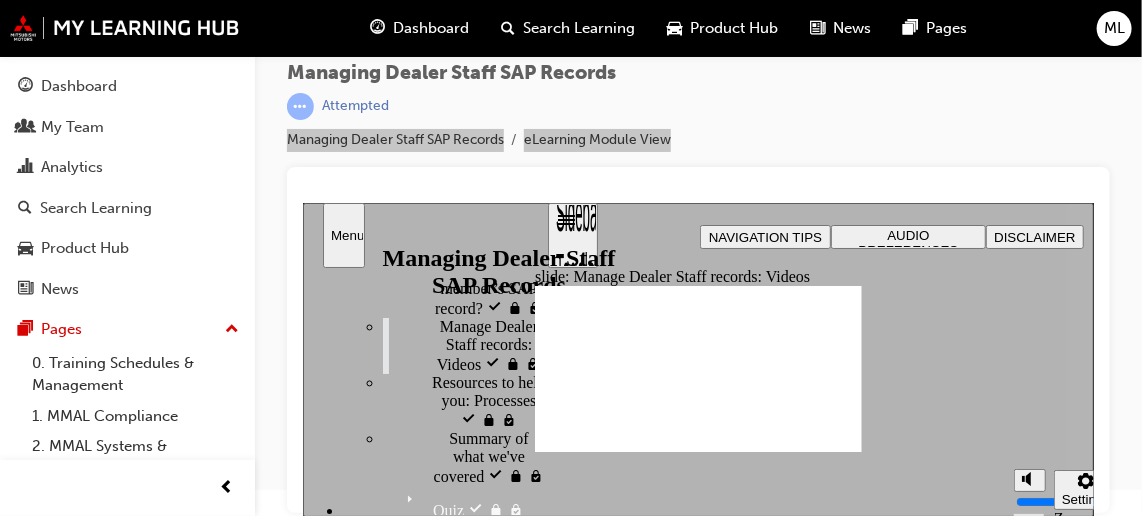 drag, startPoint x: 539, startPoint y: 301, endPoint x: 528, endPoint y: 468, distance: 167.36188 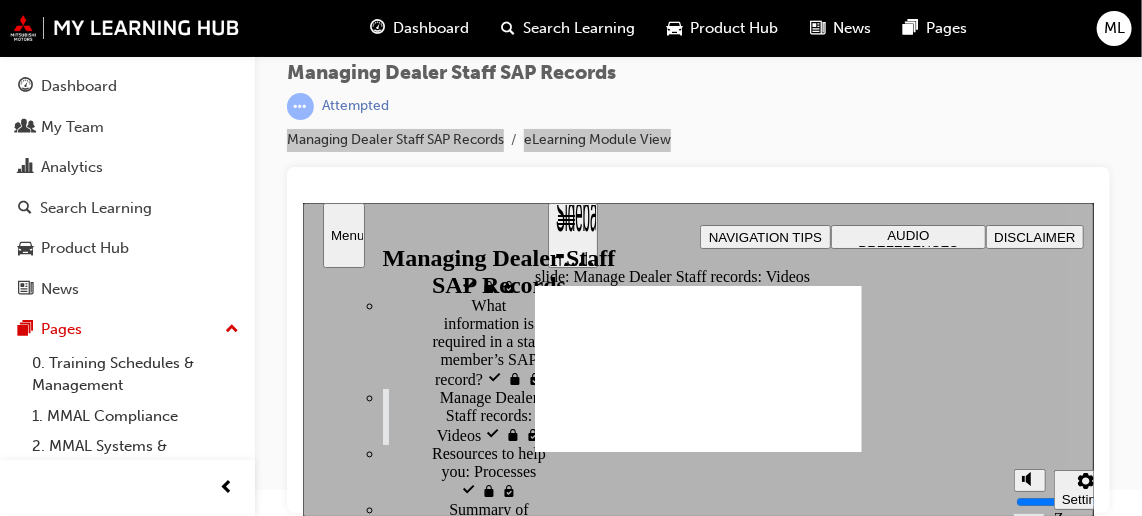 scroll, scrollTop: 543, scrollLeft: 0, axis: vertical 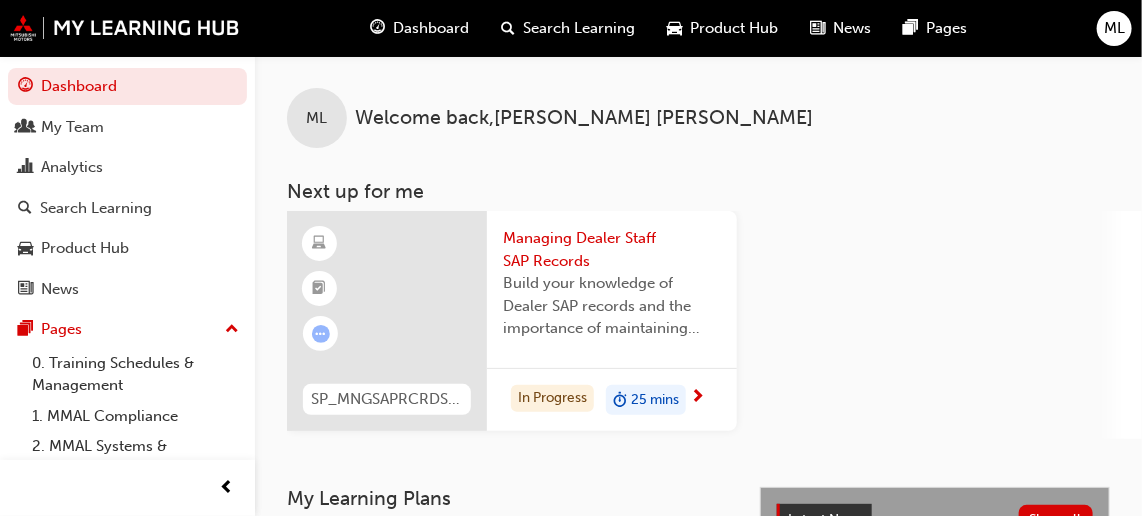 click on "ML" at bounding box center [1114, 28] 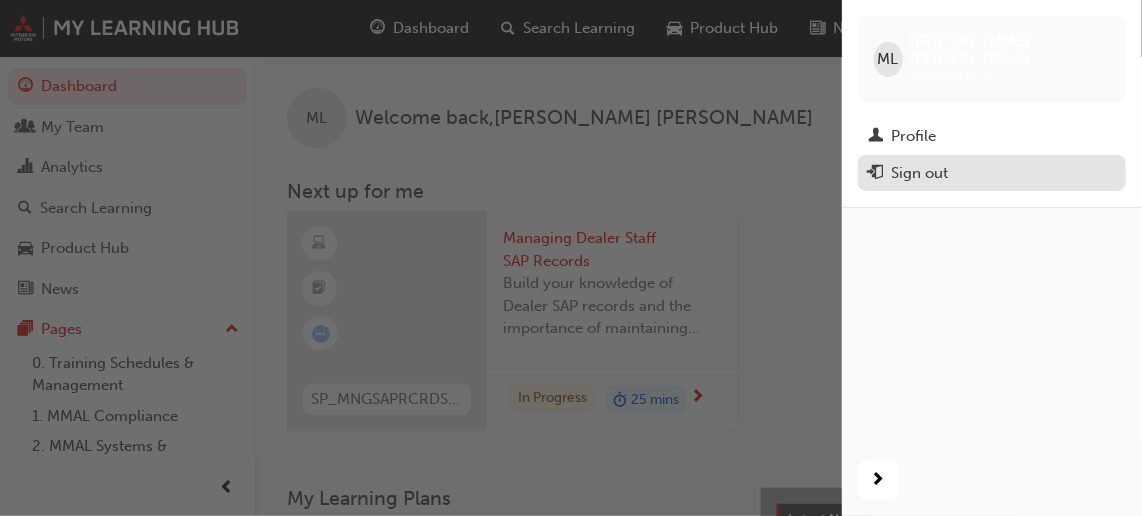 click on "Sign out" at bounding box center [919, 173] 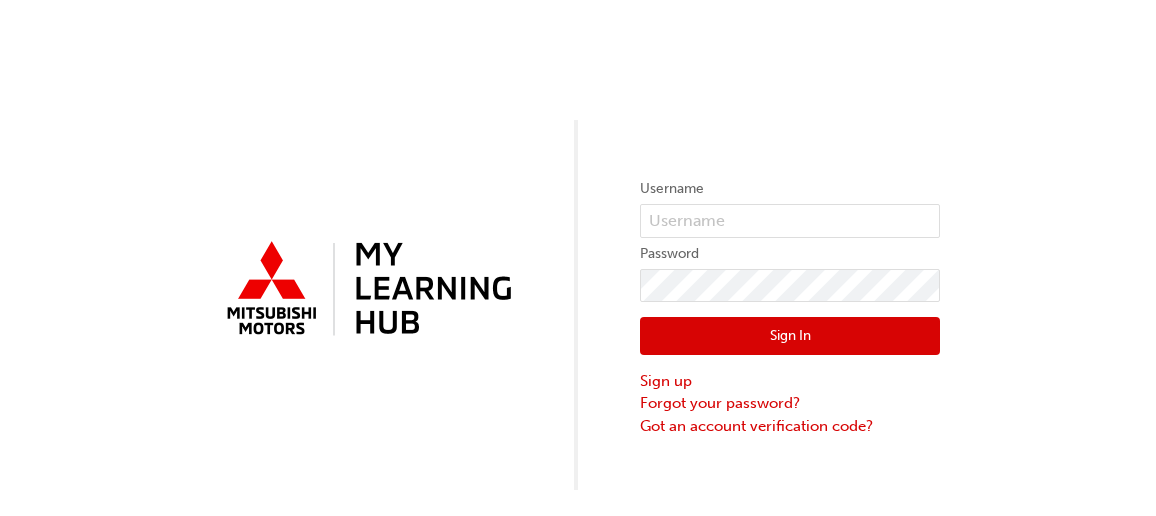scroll, scrollTop: 0, scrollLeft: 0, axis: both 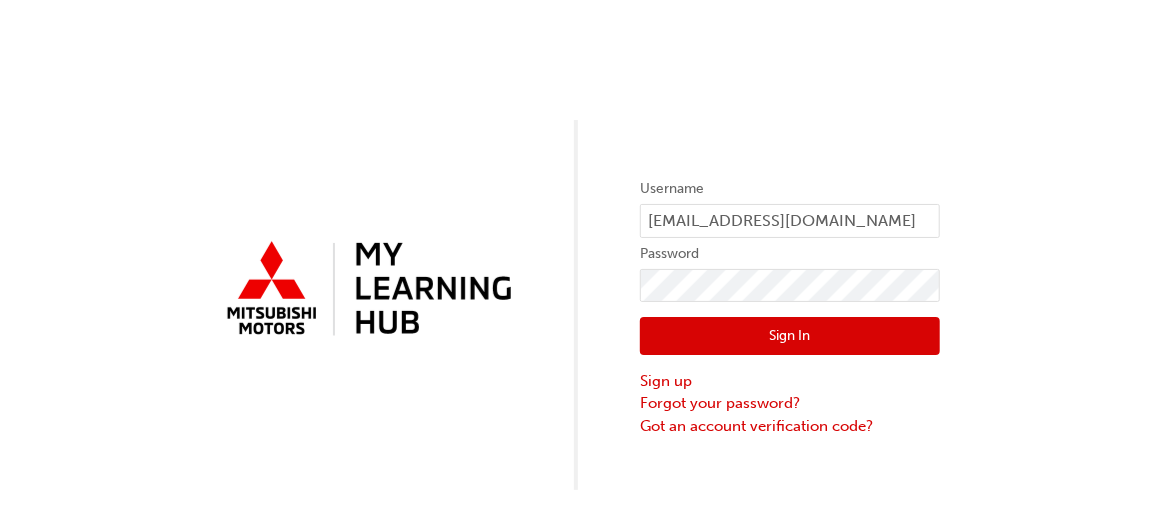 click on "Sign In" at bounding box center [790, 336] 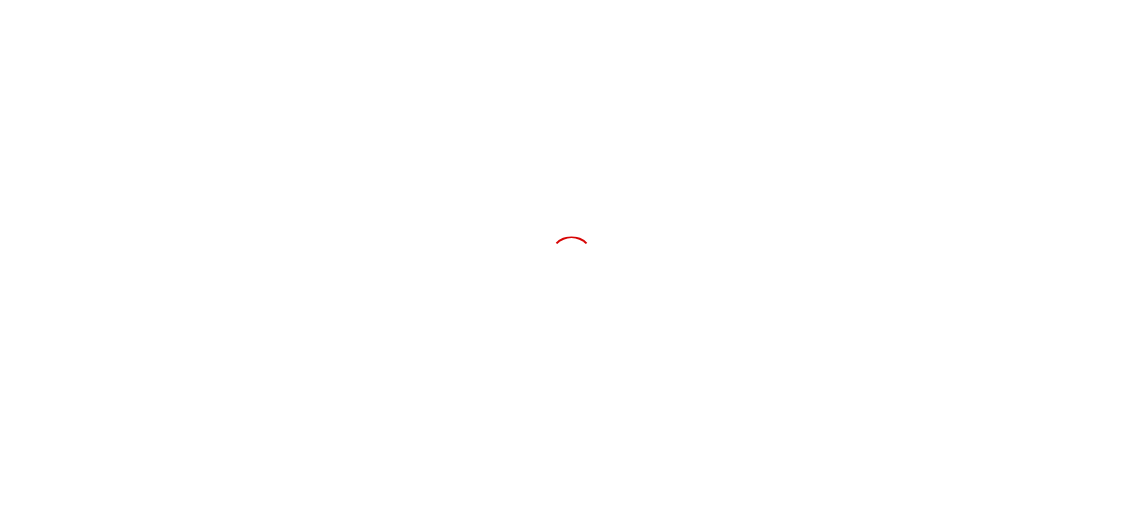 scroll, scrollTop: 0, scrollLeft: 0, axis: both 